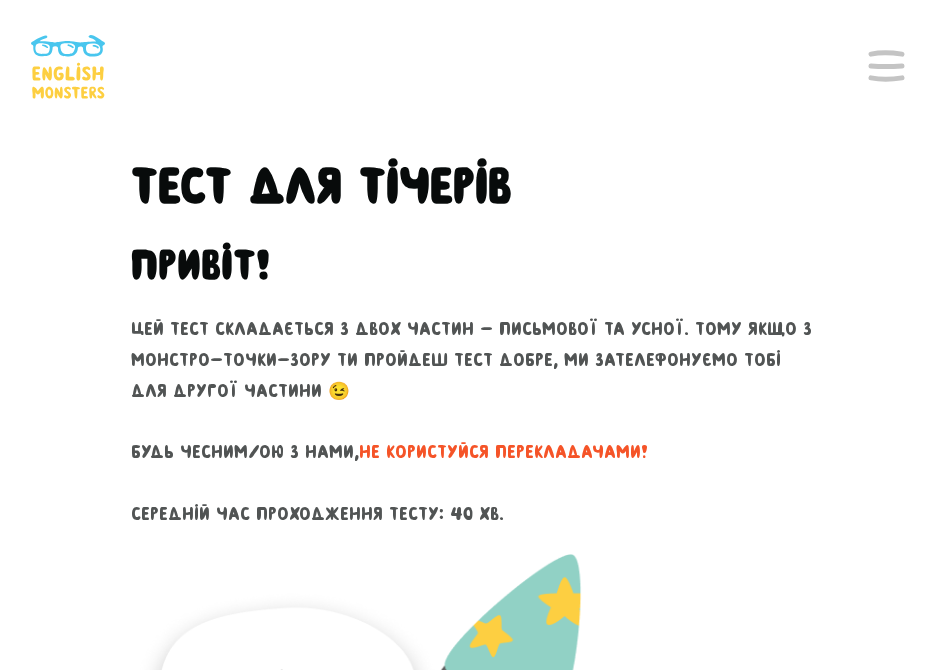 scroll, scrollTop: 0, scrollLeft: 0, axis: both 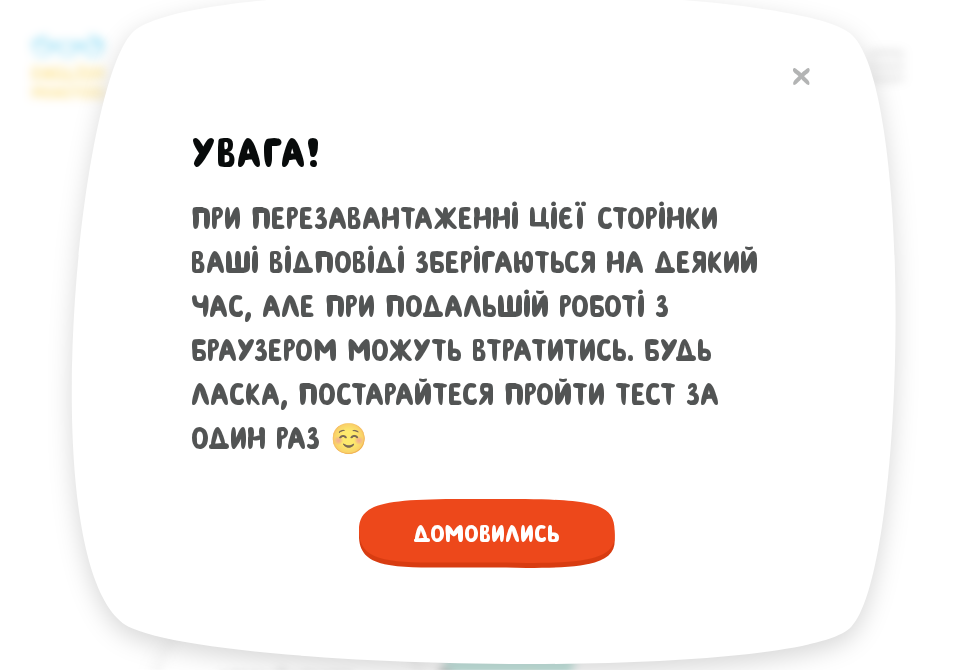 click on "Домовились" at bounding box center [487, 533] 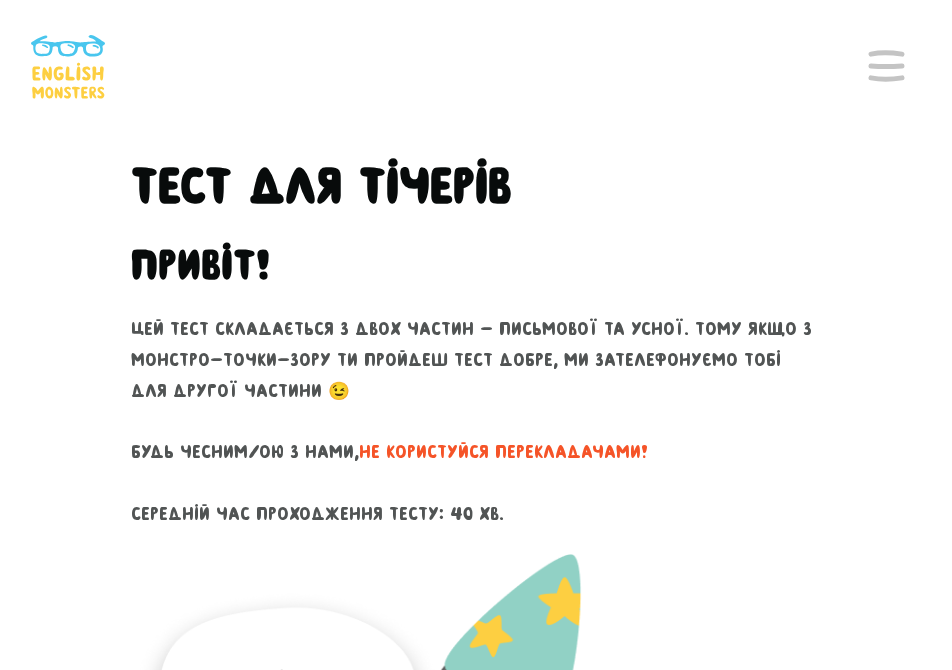 click on "Цей тест складається з двох частин - письмової та усної. Тому якщо з монстро-точки-зору ти пройдеш тест
добре, ми зателефонуємо тобі для другої частини 😉
Будь чесним/ою з нами,  не користуйся перекладачами!
Середній час проходження тесту: 40 хв." at bounding box center [476, 421] 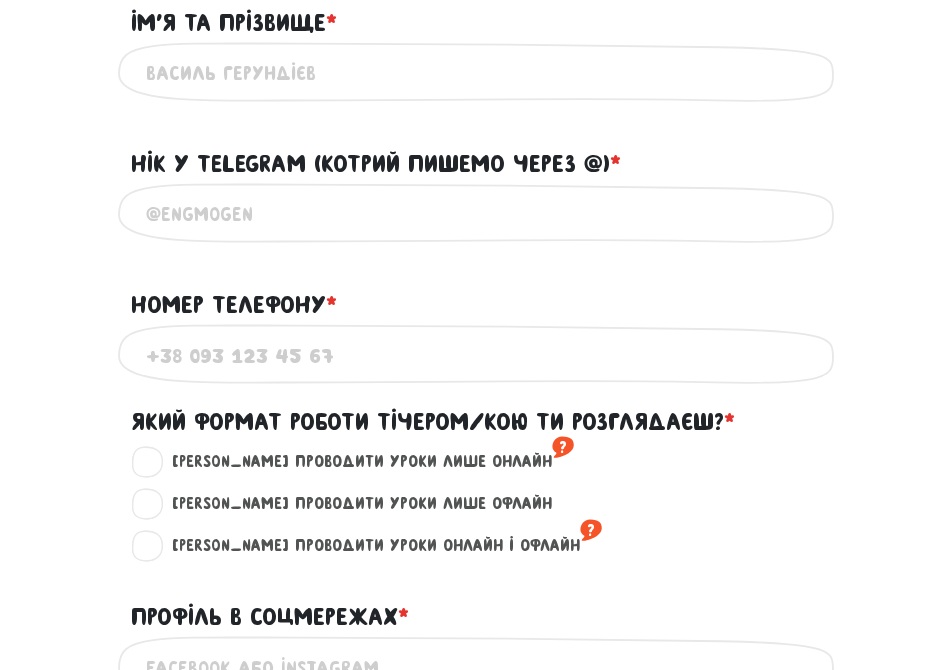 scroll, scrollTop: 1400, scrollLeft: 0, axis: vertical 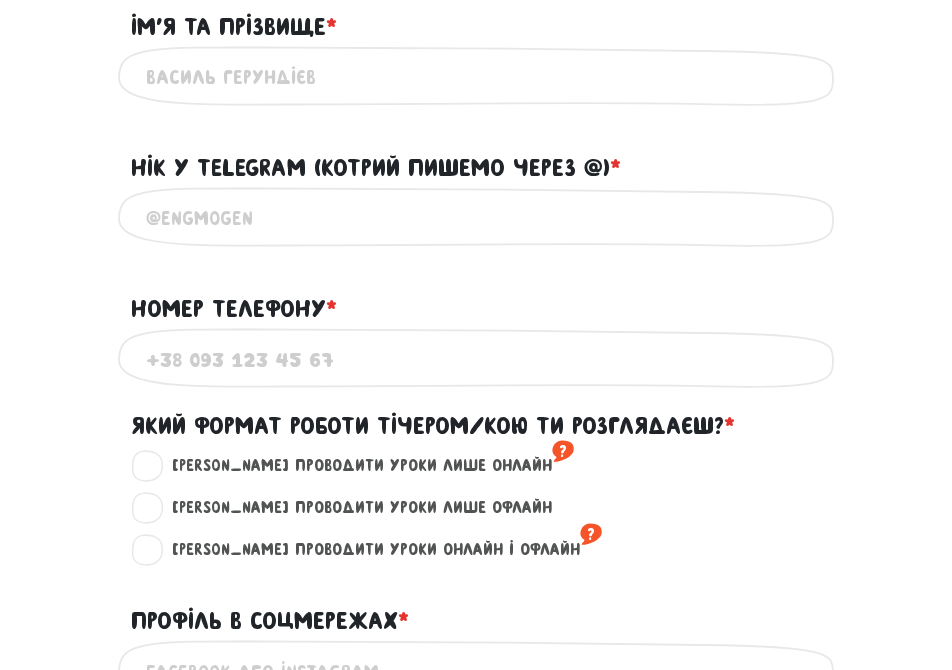 click on "Нік у Telegram (котрий пишемо через @) *
?" at bounding box center (476, 156) 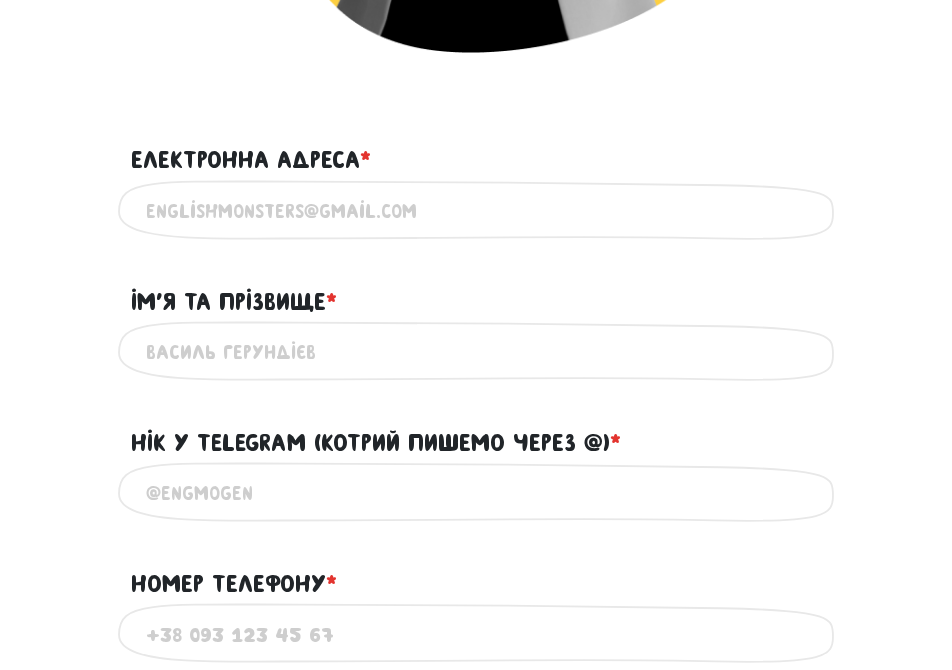 scroll, scrollTop: 1100, scrollLeft: 0, axis: vertical 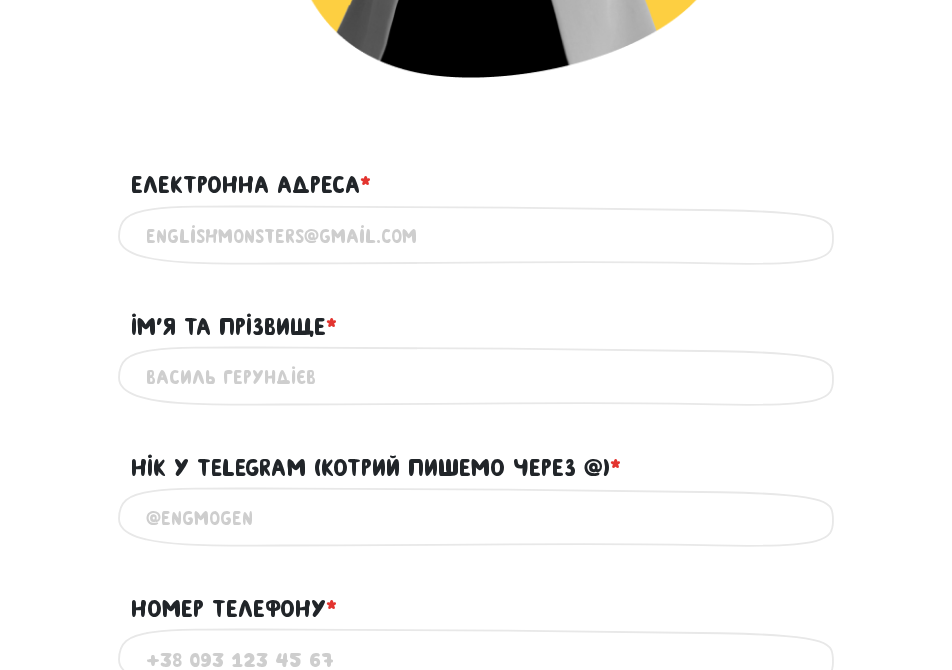 click on "Електронна адреса *
?" at bounding box center (476, 236) 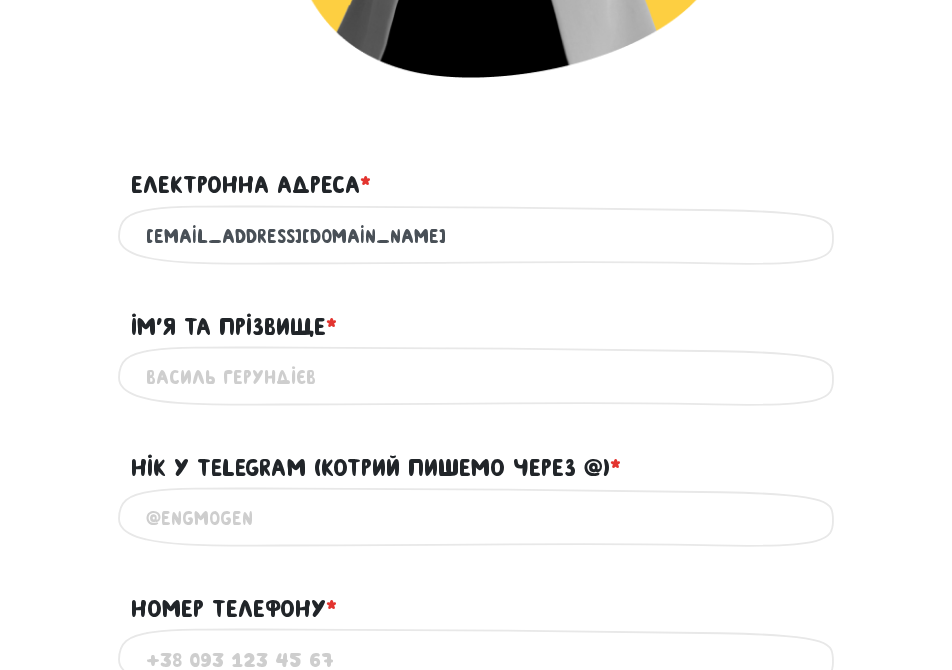 type on "[PERSON_NAME]" 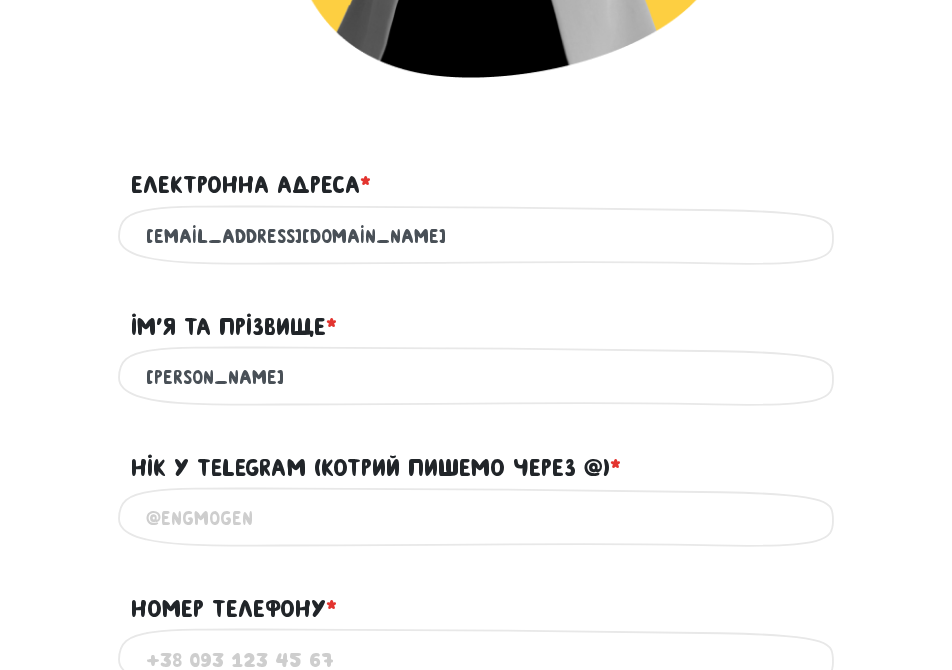 type on "0664778722" 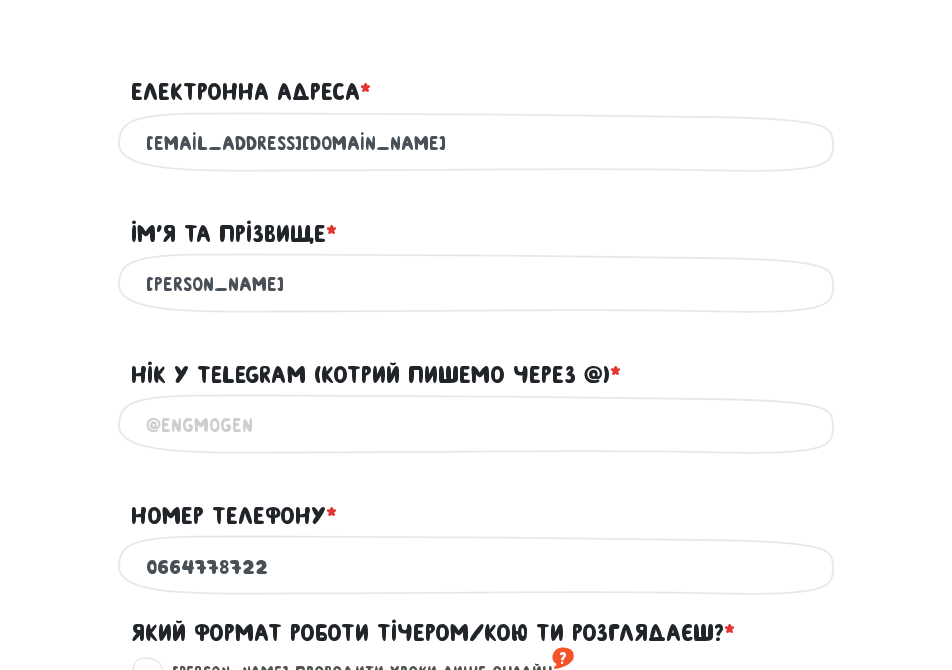scroll, scrollTop: 1200, scrollLeft: 0, axis: vertical 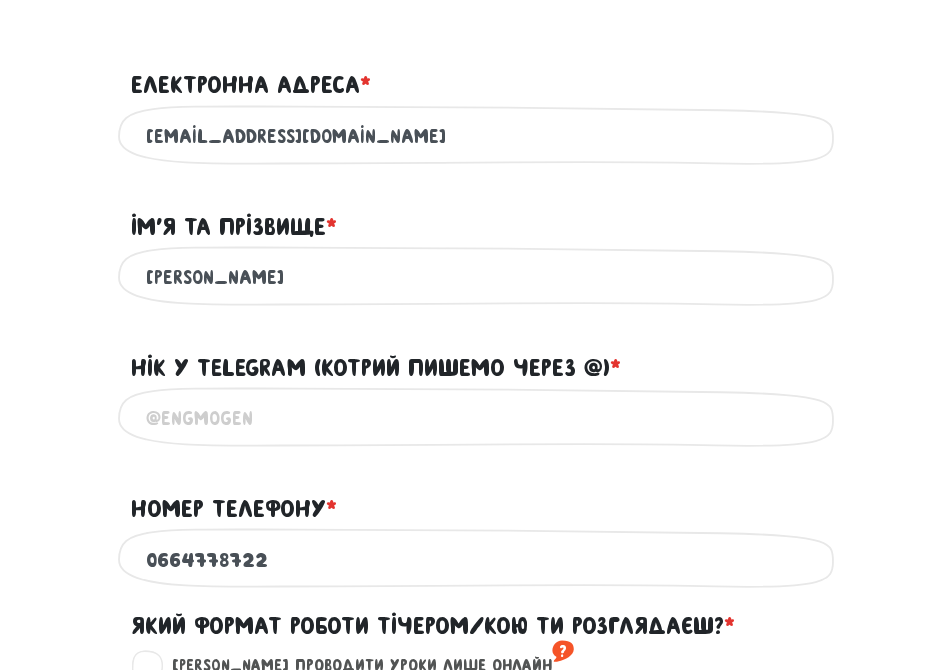 click on "Увага!
При перезавантаженні цієї сторінки ваші відповіді зберігаються на деякий час, але при подальшій роботі з браузером можуть втратитись. Будь ласка, постарайтеся пройти тест за один раз ☺️
Домовились
Тест для тічерів
Привіт!
?" at bounding box center [476, 329] 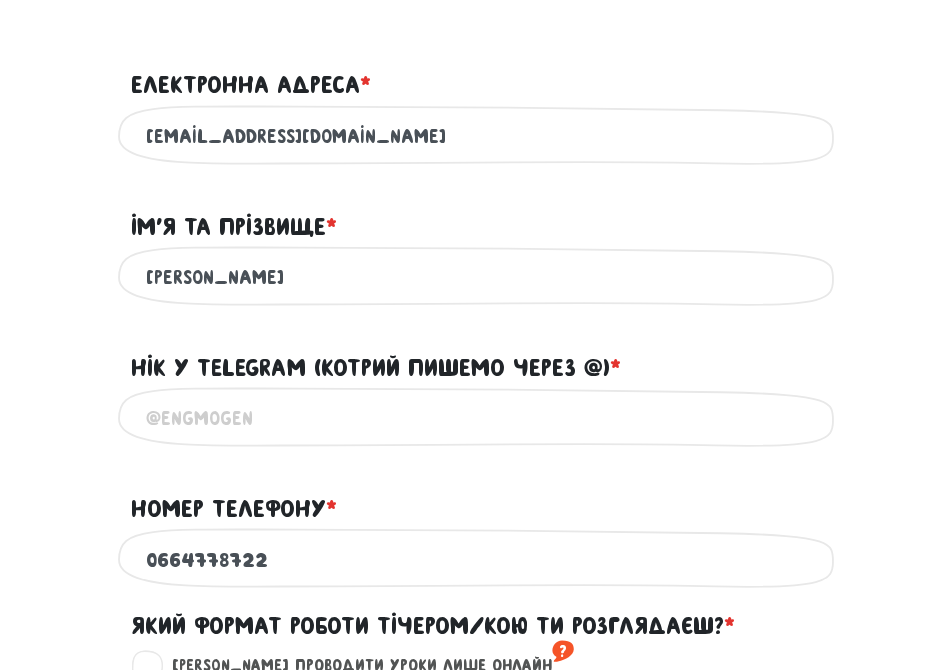 type on "[PERSON_NAME]" 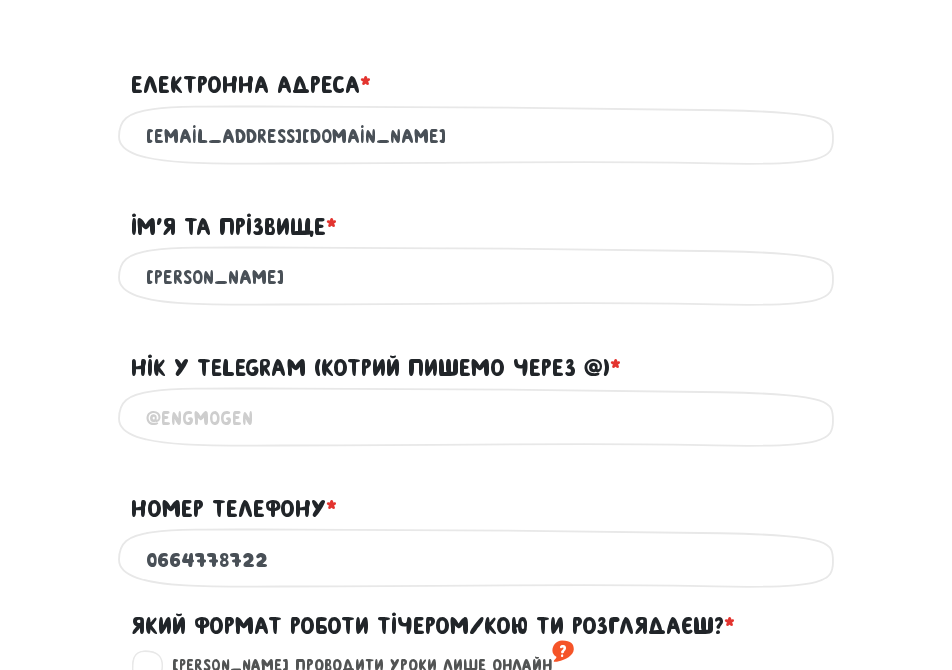click on "Нік у Telegram (котрий пишемо через @) *
?" at bounding box center (476, 356) 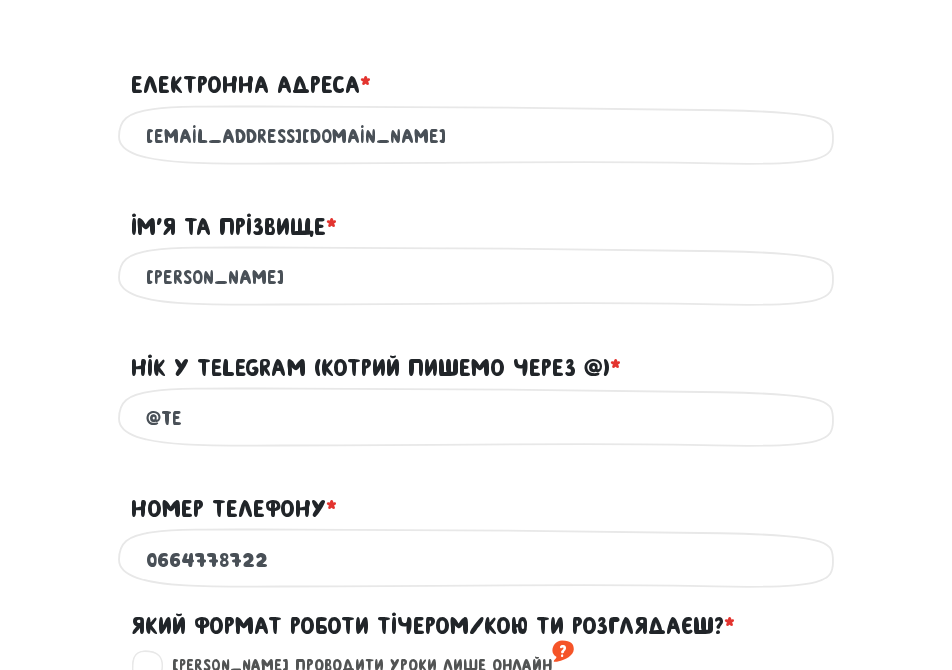 click on "@te" at bounding box center (476, 418) 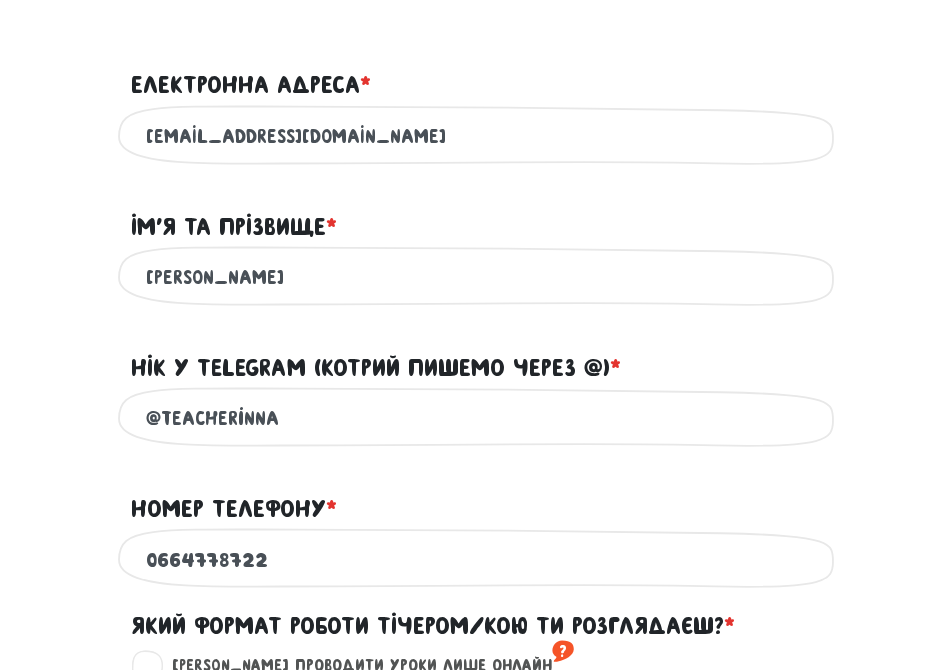 type on "@teacherinna" 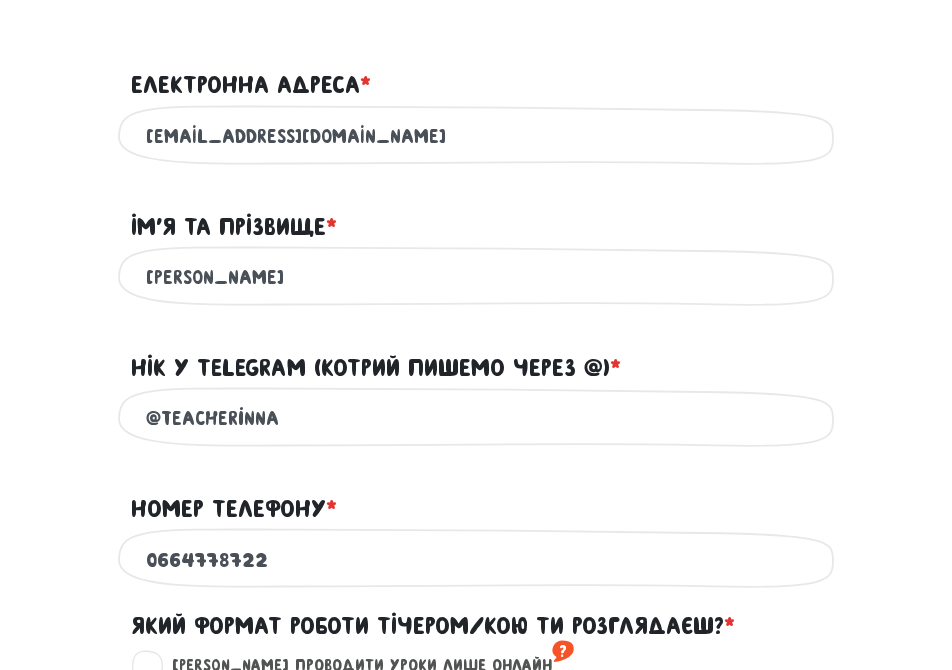 click on "Номер телефону *
?" at bounding box center [476, 497] 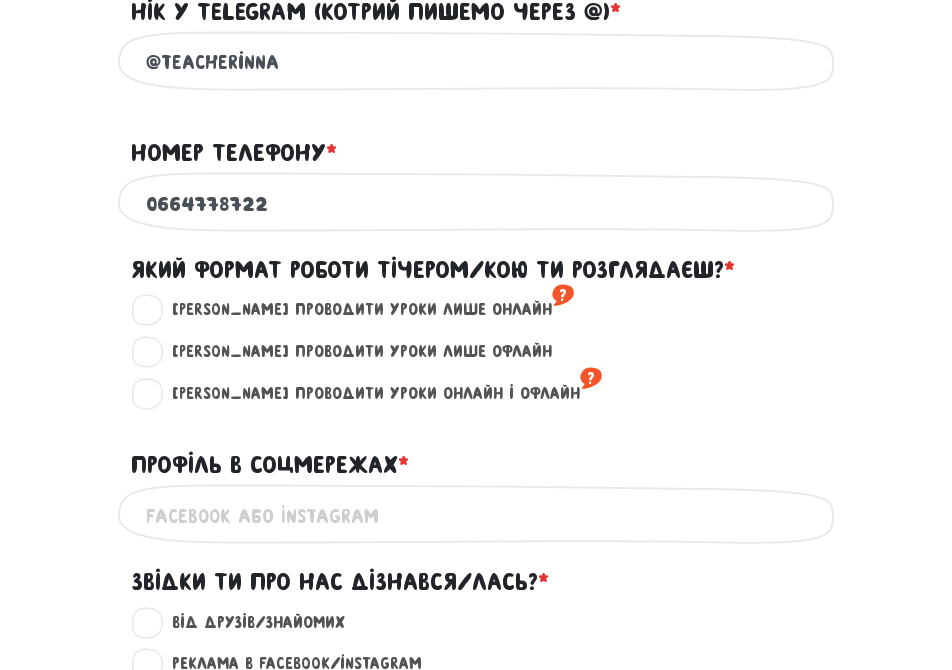 scroll, scrollTop: 1560, scrollLeft: 0, axis: vertical 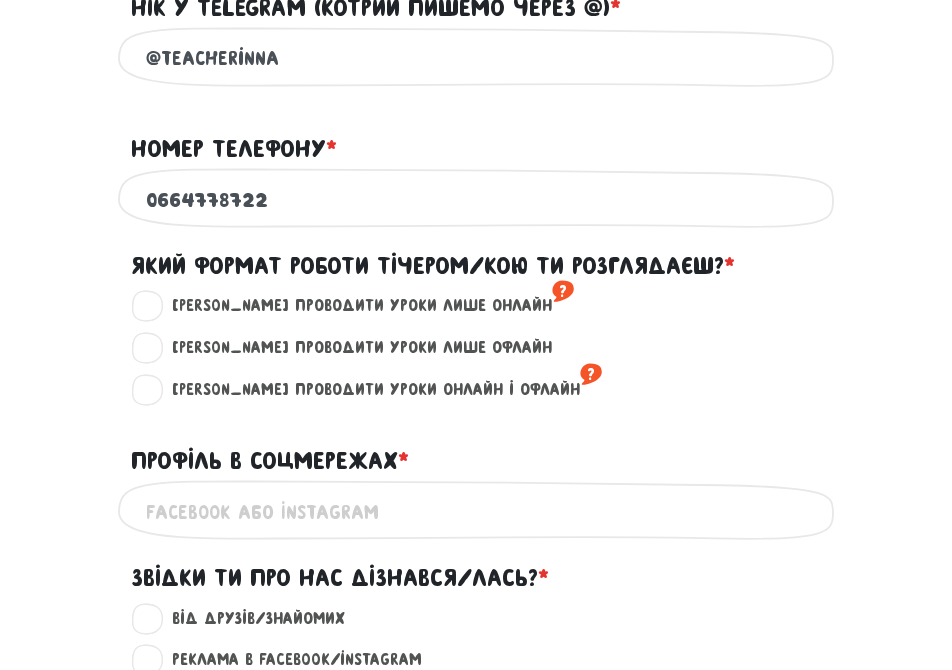 click on "[PERSON_NAME] проводити уроки лише онлайн
?" at bounding box center [488, 306] 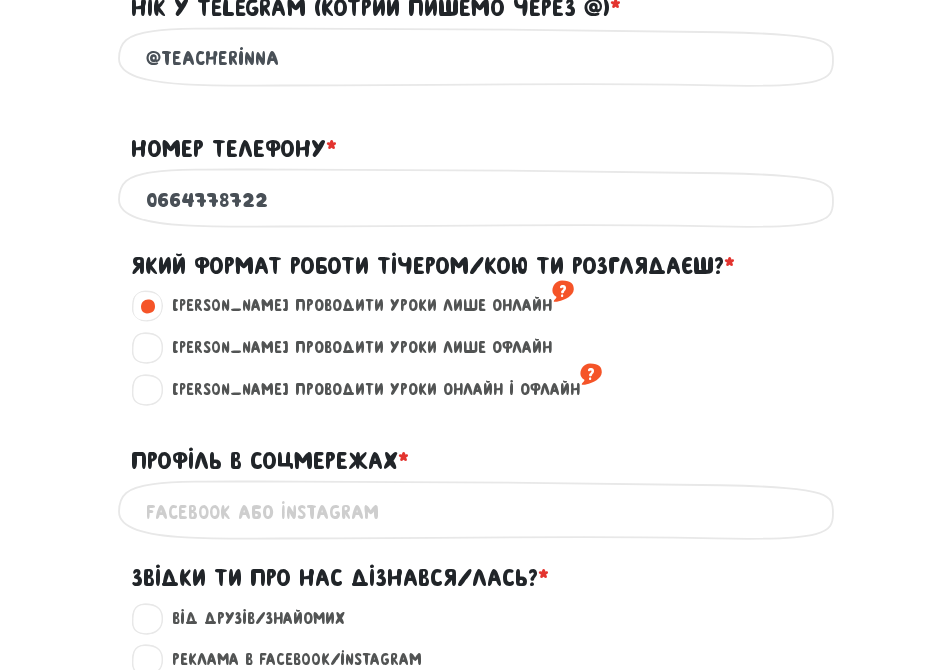 click on "Це обов'язкове поле" at bounding box center [476, 511] 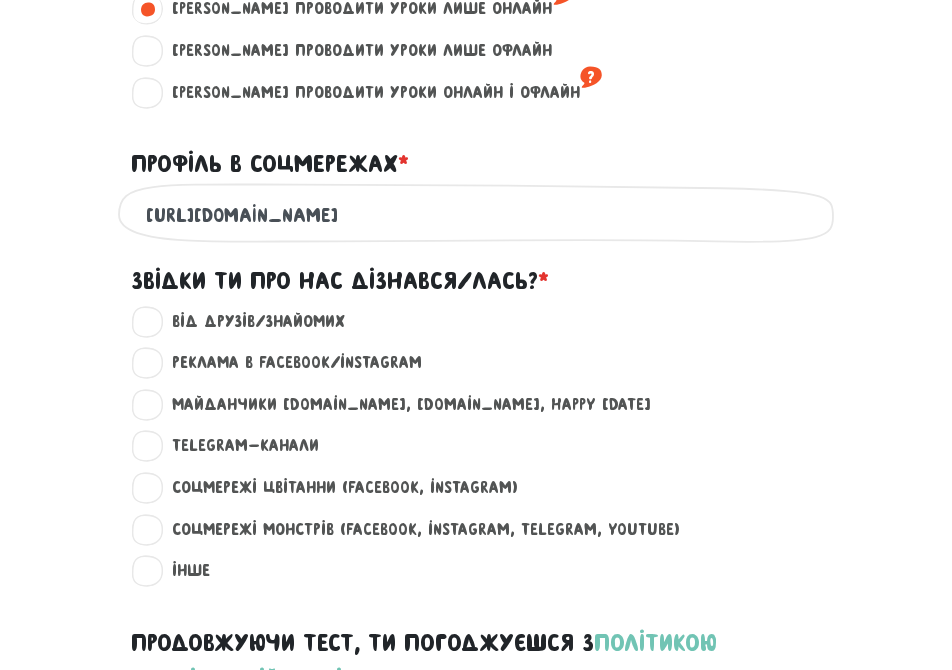 scroll, scrollTop: 1860, scrollLeft: 0, axis: vertical 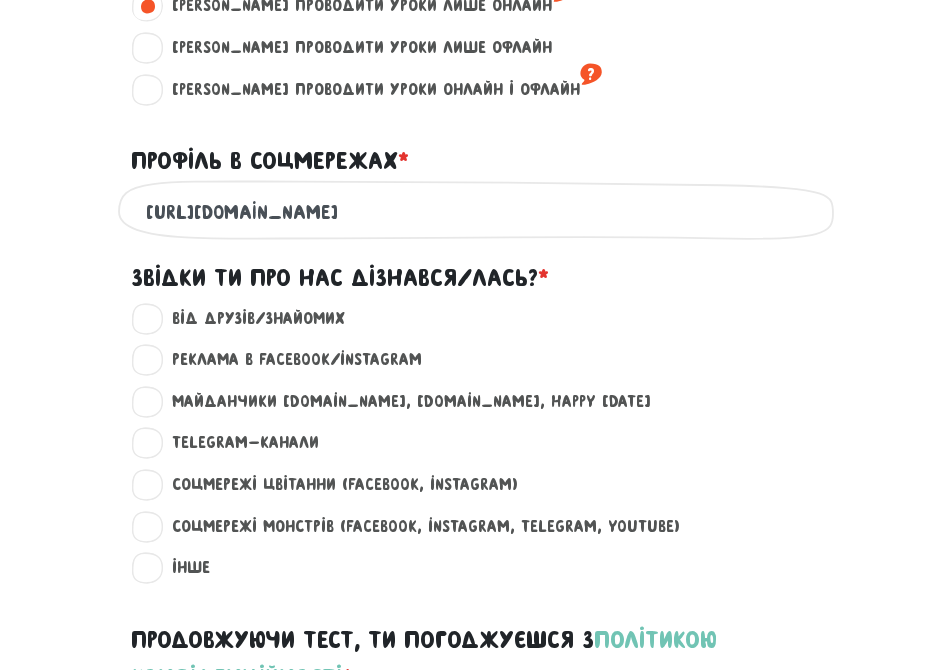 type on "[URL][DOMAIN_NAME]" 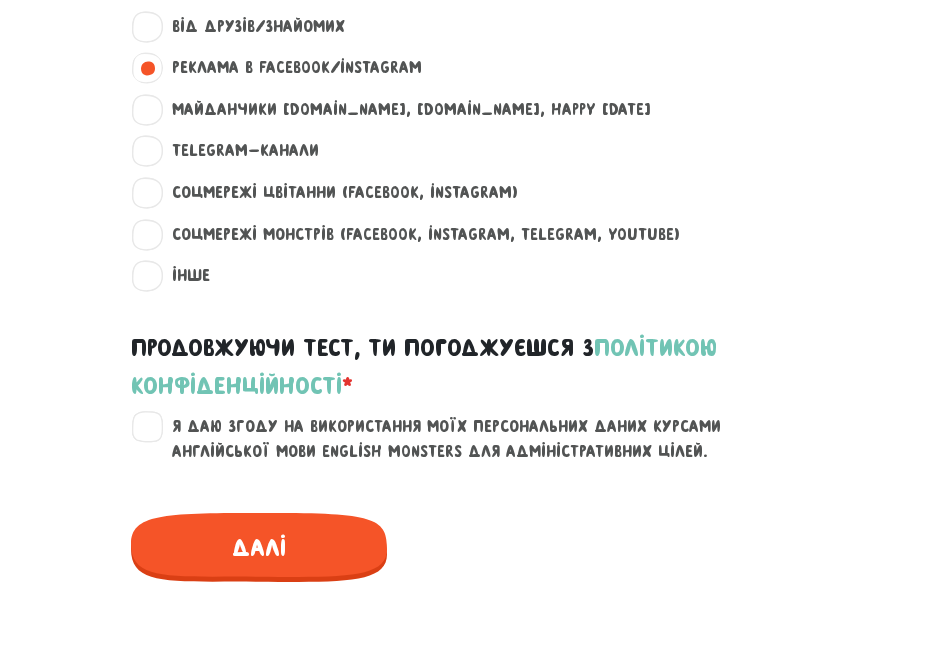 scroll, scrollTop: 2160, scrollLeft: 0, axis: vertical 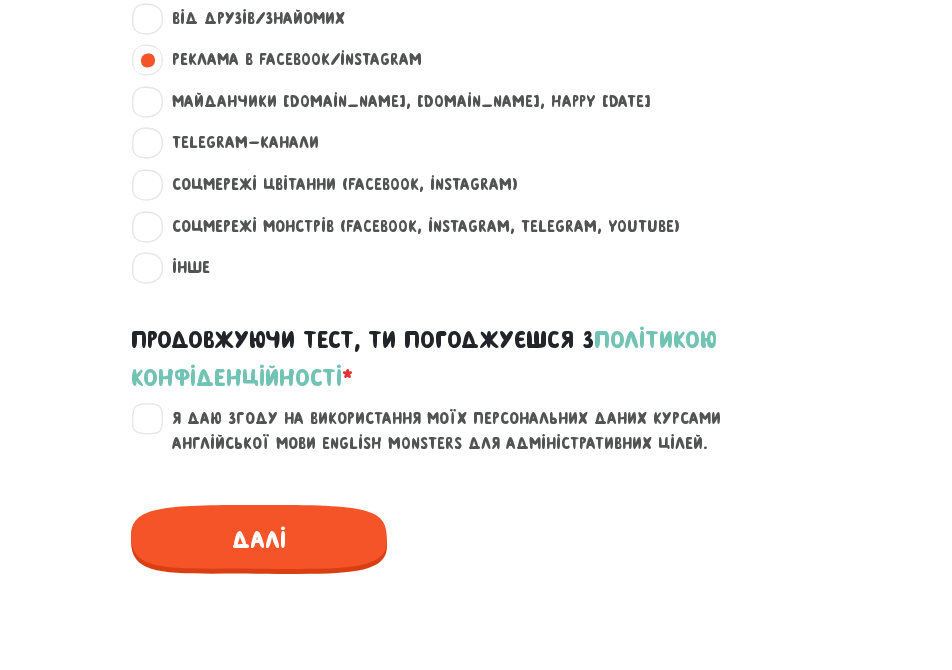 click on "Я даю згоду на використання моїх персональних даних курсами англійської мови English Monsters для адміністративних цілей." at bounding box center [488, 431] 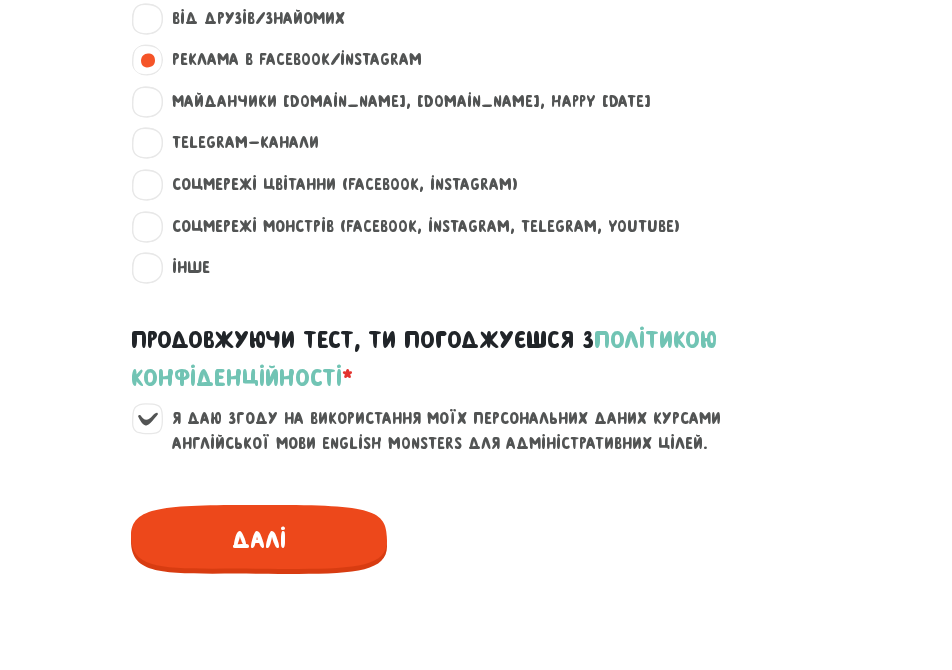 click on "Далі" at bounding box center (259, 539) 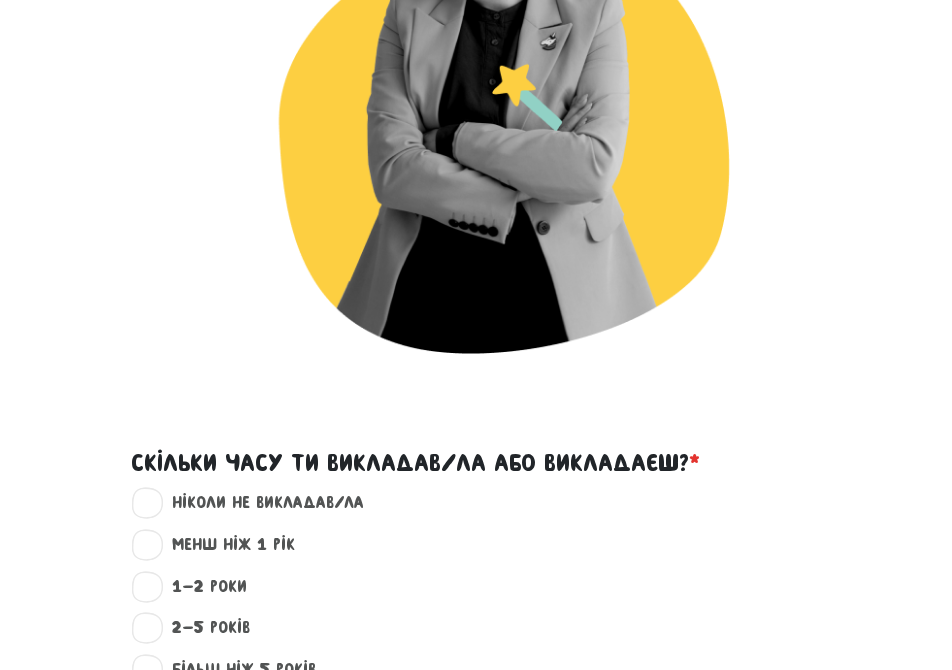 scroll, scrollTop: 952, scrollLeft: 0, axis: vertical 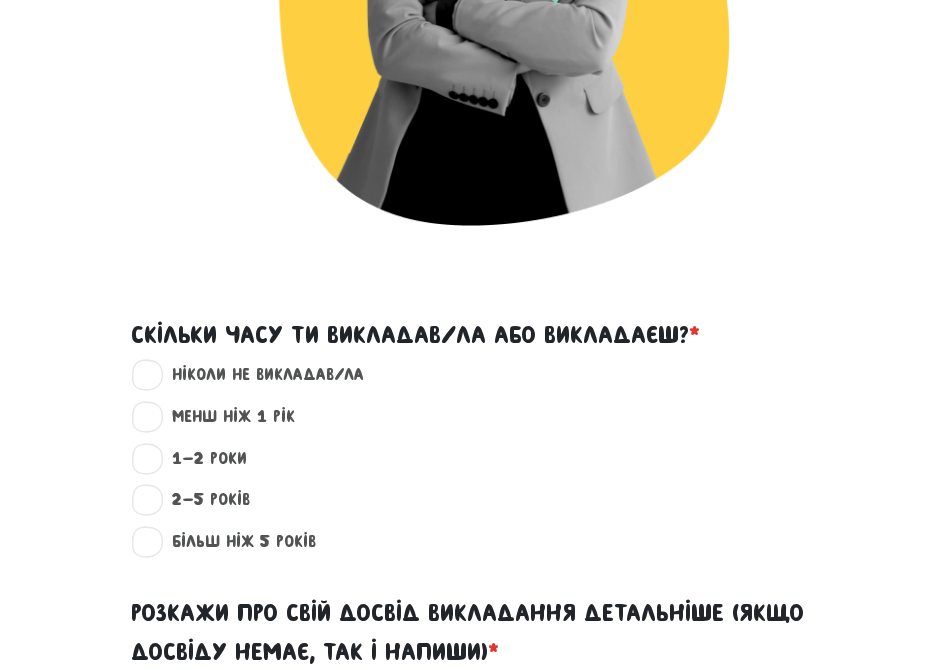 click on "2-5 років
?" at bounding box center (202, 500) 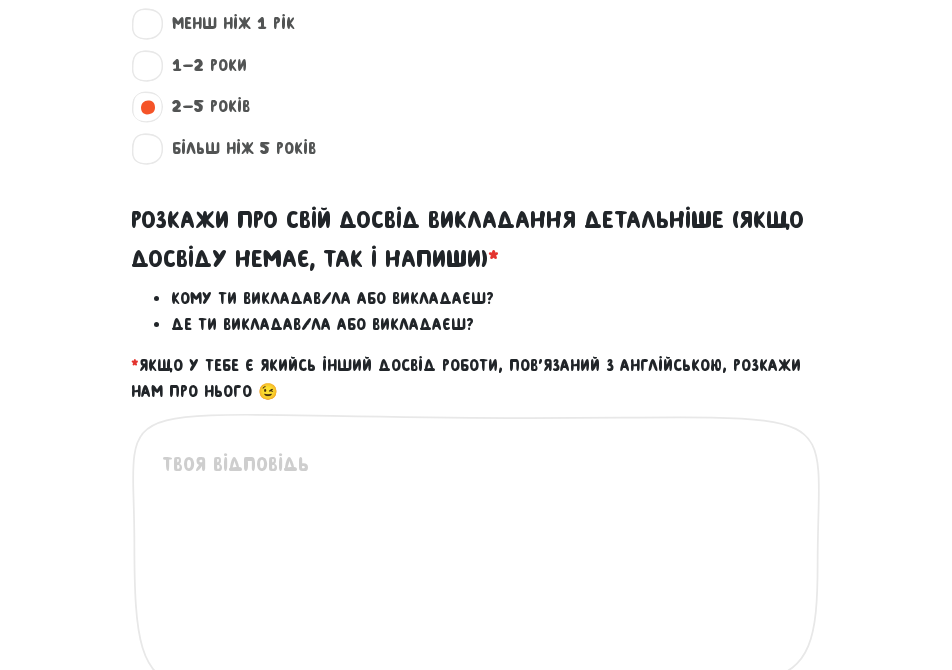 scroll, scrollTop: 1352, scrollLeft: 0, axis: vertical 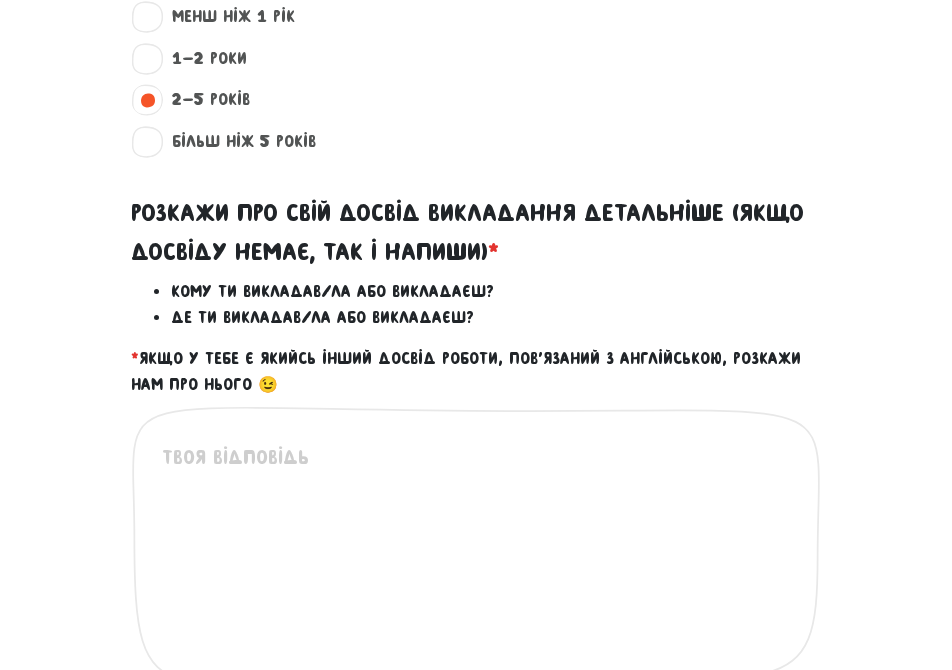 click on "Це обов'язкове поле" at bounding box center (476, 571) 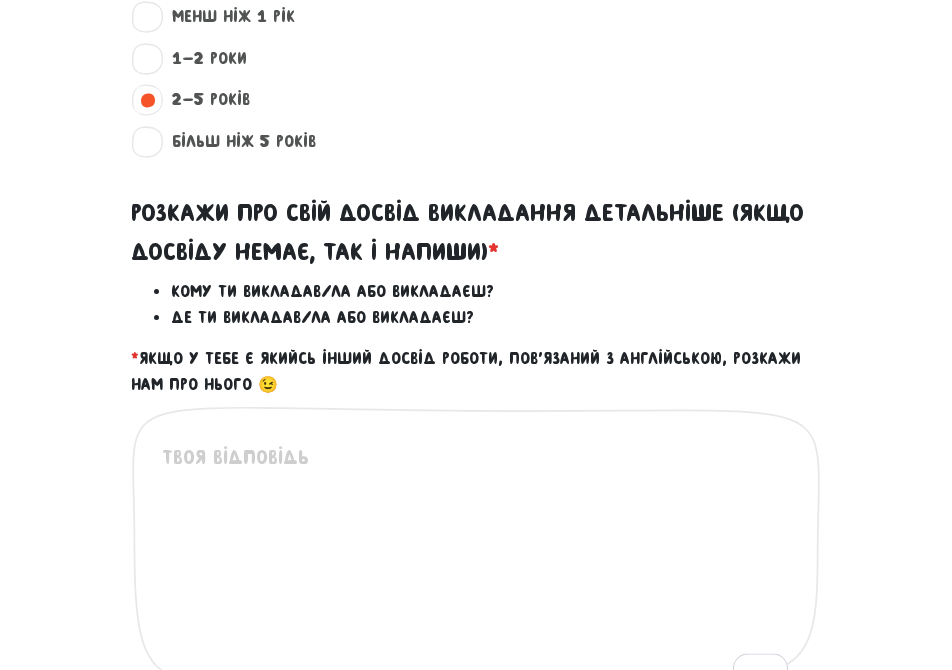 click on "більш ніж 5 років
?
Оберіть хоча би один варіант" at bounding box center (476, 150) 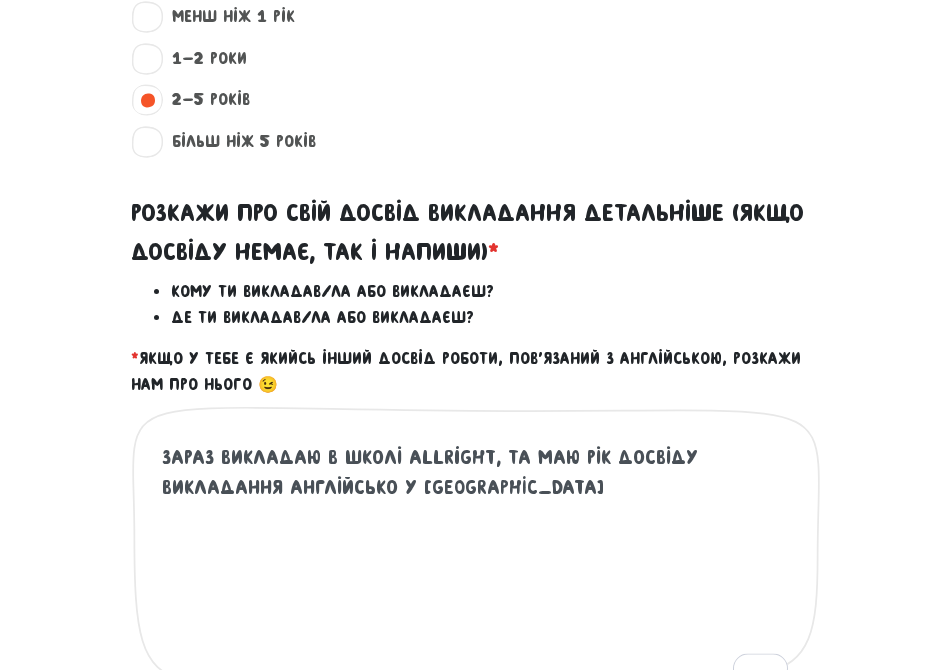 click on "зараз викладаю в школі Allright, та маю рік досвіду викладання англійсько у [GEOGRAPHIC_DATA]" at bounding box center [477, 565] 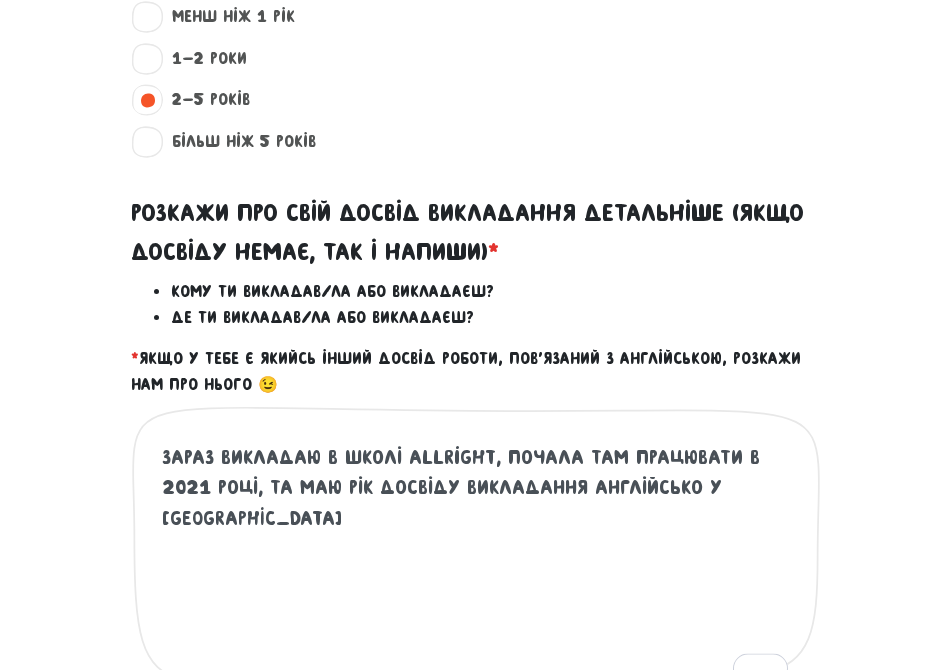 click on "зараз викладаю в школі Allright, почала там працювати в 2021 році, та маю рік досвіду викладання англійсько у [GEOGRAPHIC_DATA]" at bounding box center (477, 565) 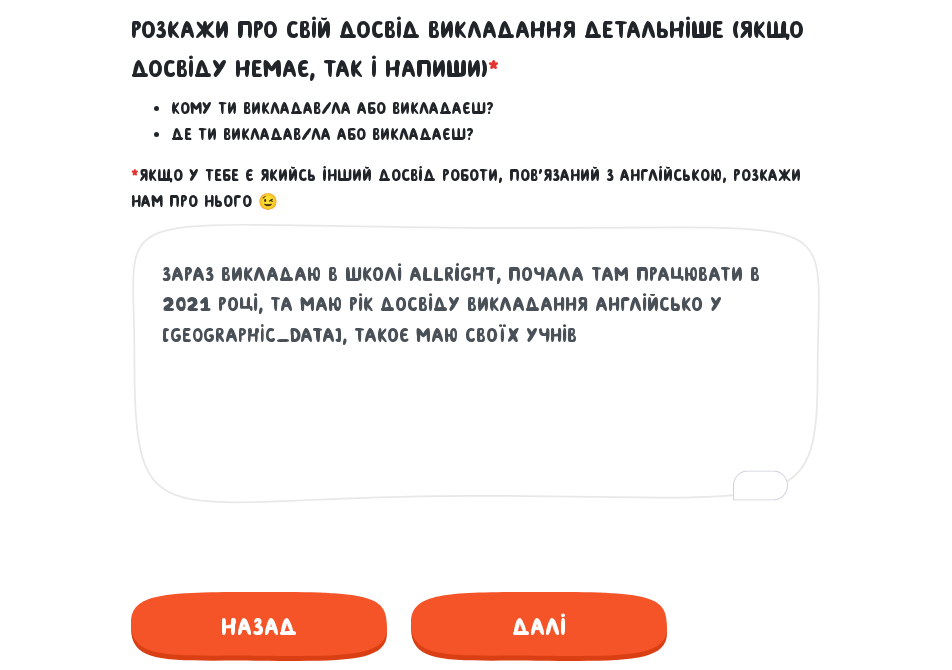 scroll, scrollTop: 1552, scrollLeft: 0, axis: vertical 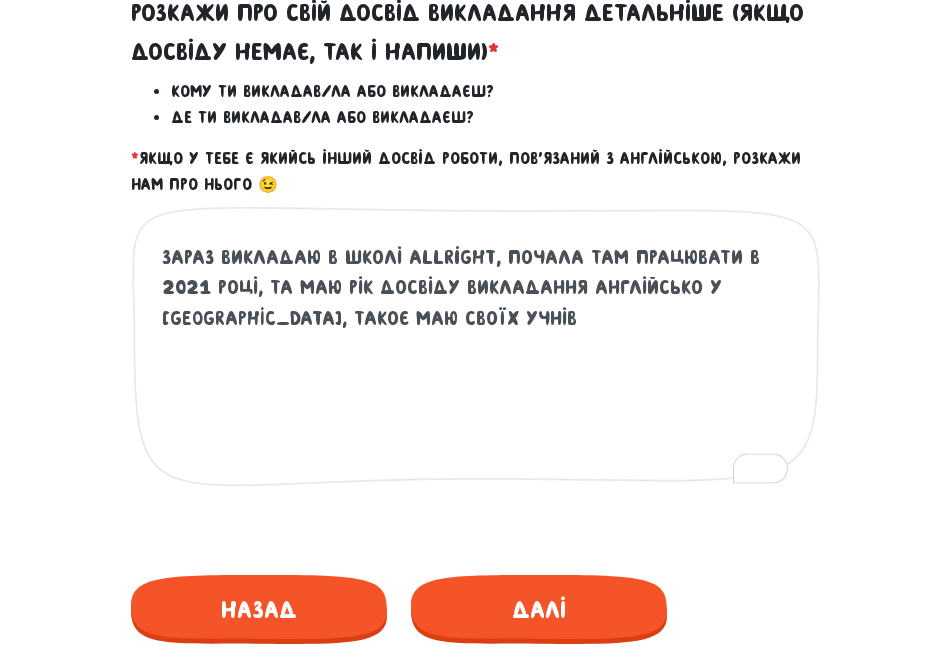 click on "зараз викладаю в школі Allright, почала там працювати в 2021 році, та маю рік досвіду викладання англійсько у [GEOGRAPHIC_DATA], такоє маю своїх учнів" at bounding box center [477, 365] 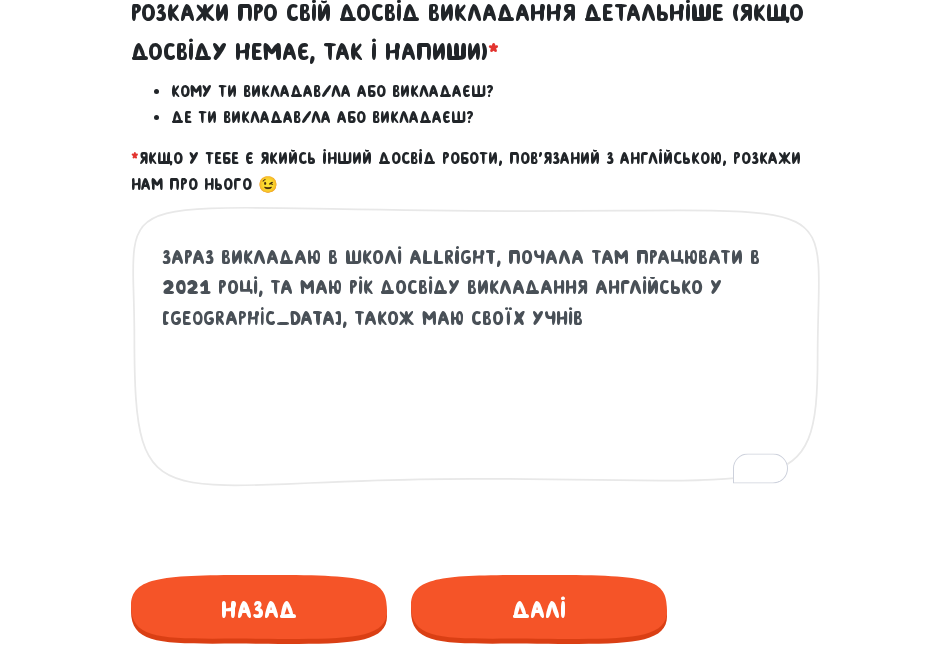 click on "зараз викладаю в школі Allright, почала там працювати в 2021 році, та маю рік досвіду викладання англійсько у [GEOGRAPHIC_DATA], також маю своїх учнів" at bounding box center (477, 365) 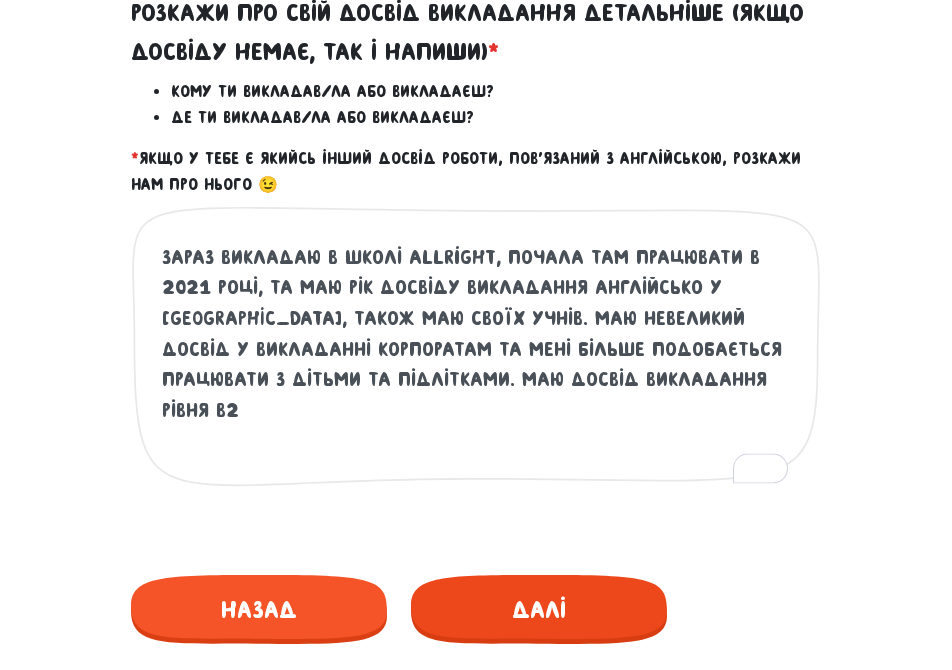 type on "зараз викладаю в школі Allright, почала там працювати в 2021 році, та маю рік досвіду викладання англійсько у [GEOGRAPHIC_DATA], також маю своїх учнів. Маю невеликий досвід у викладанні корпоратам та мені більше подобається працювати з дітьми та підлітками. Маю досвід викладання рівня В2" 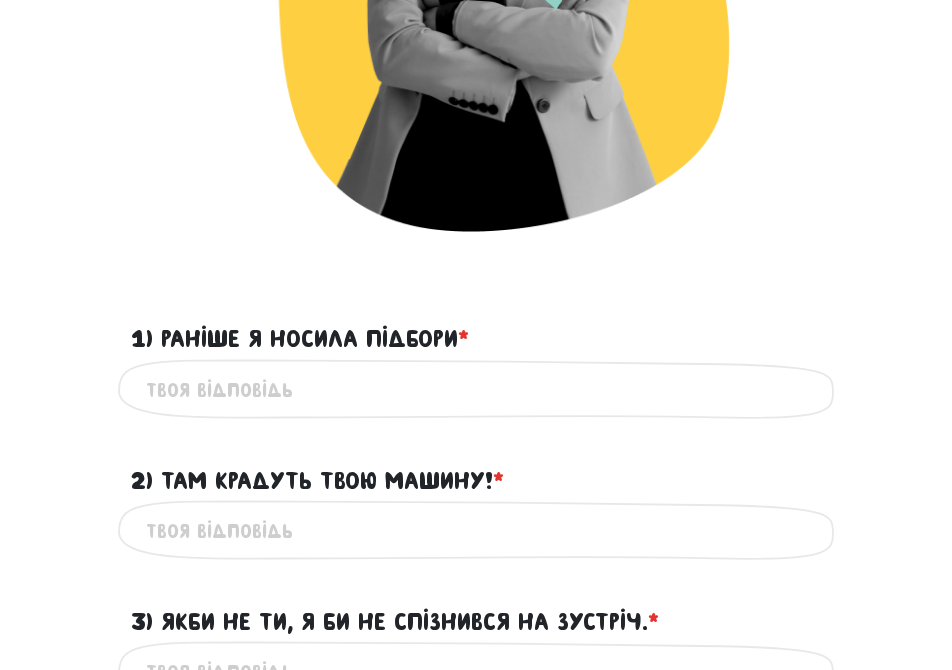 scroll, scrollTop: 1016, scrollLeft: 0, axis: vertical 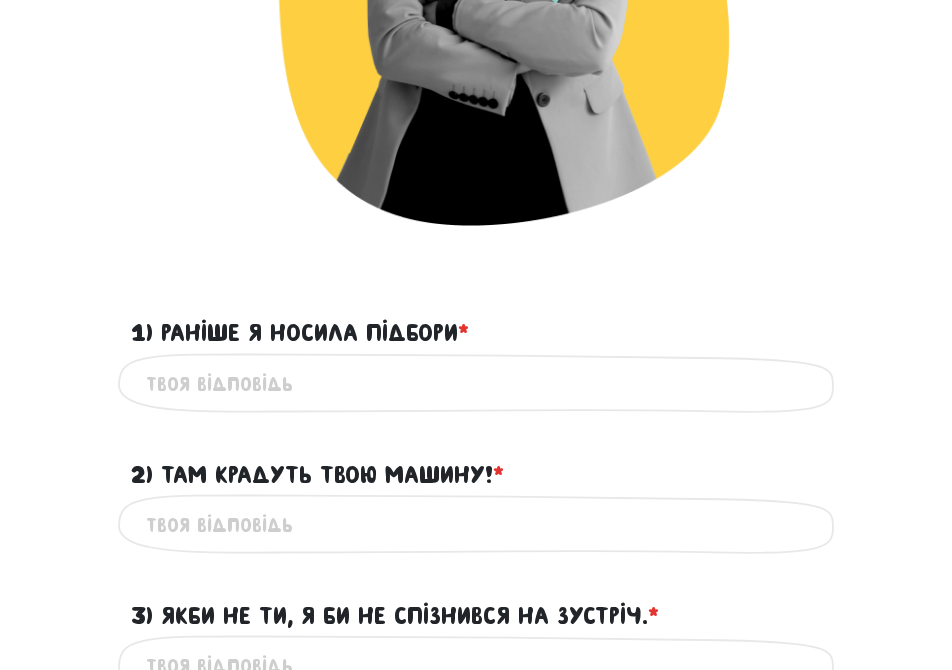 click on "1) Раніше я носила підбори *
?" at bounding box center [476, 384] 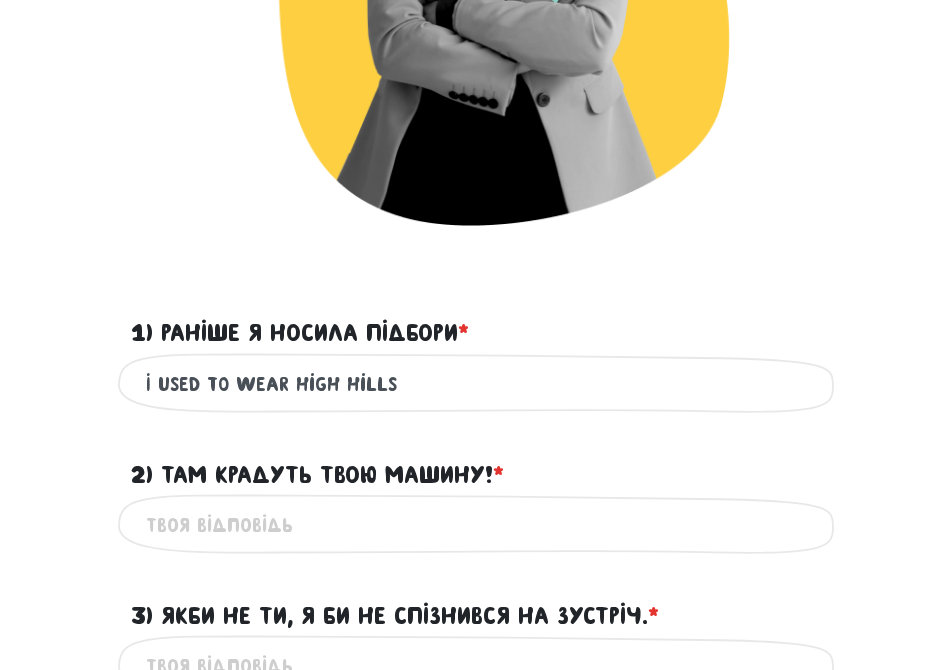 click on "I used to wear high hills" at bounding box center [476, 384] 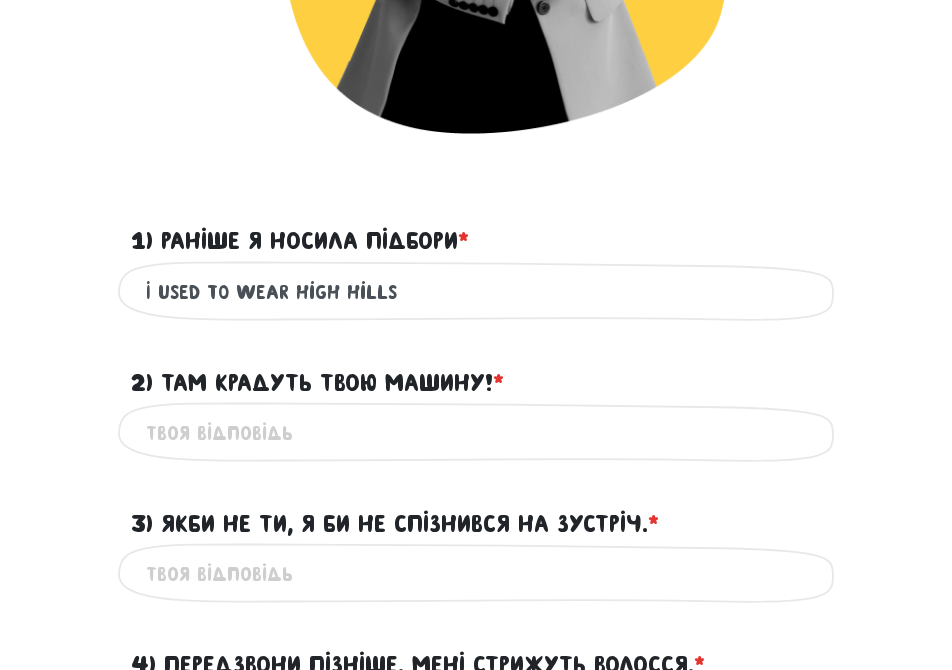 scroll, scrollTop: 1116, scrollLeft: 0, axis: vertical 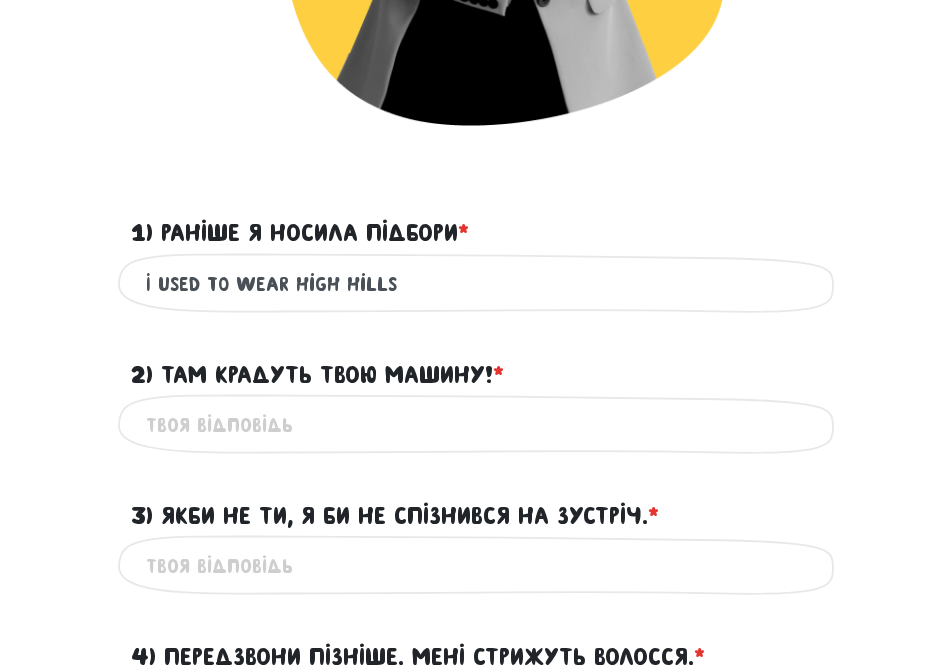 type on "I used to wear high hills" 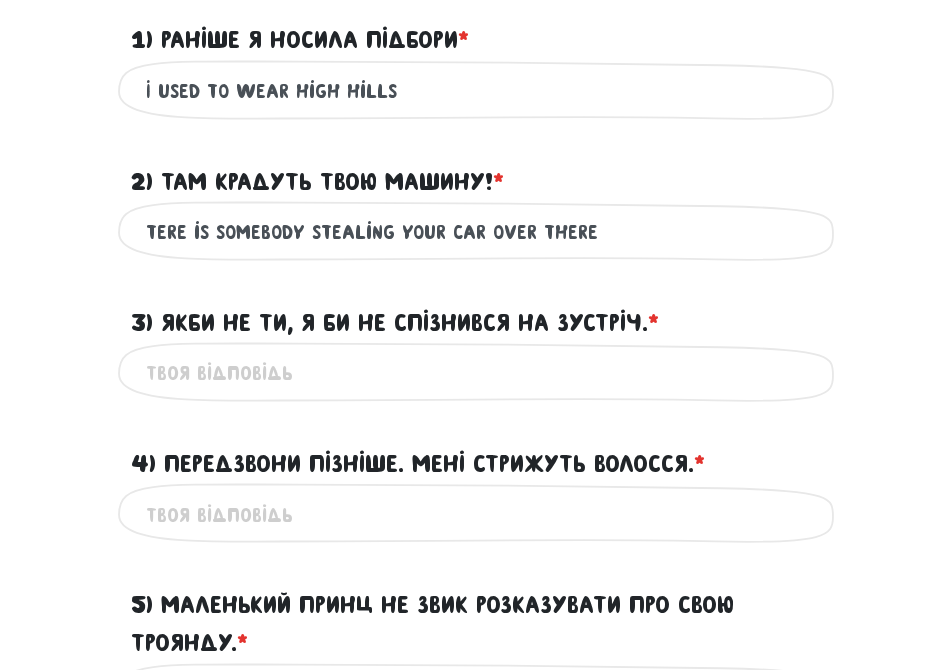 scroll, scrollTop: 1316, scrollLeft: 0, axis: vertical 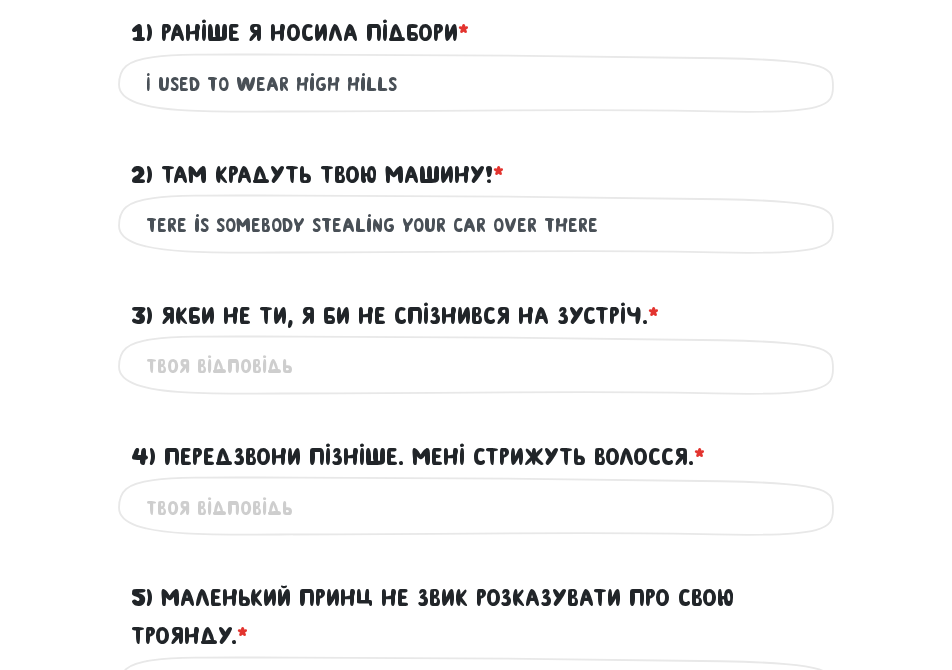 type on "Tere is somebody stealing your car over there" 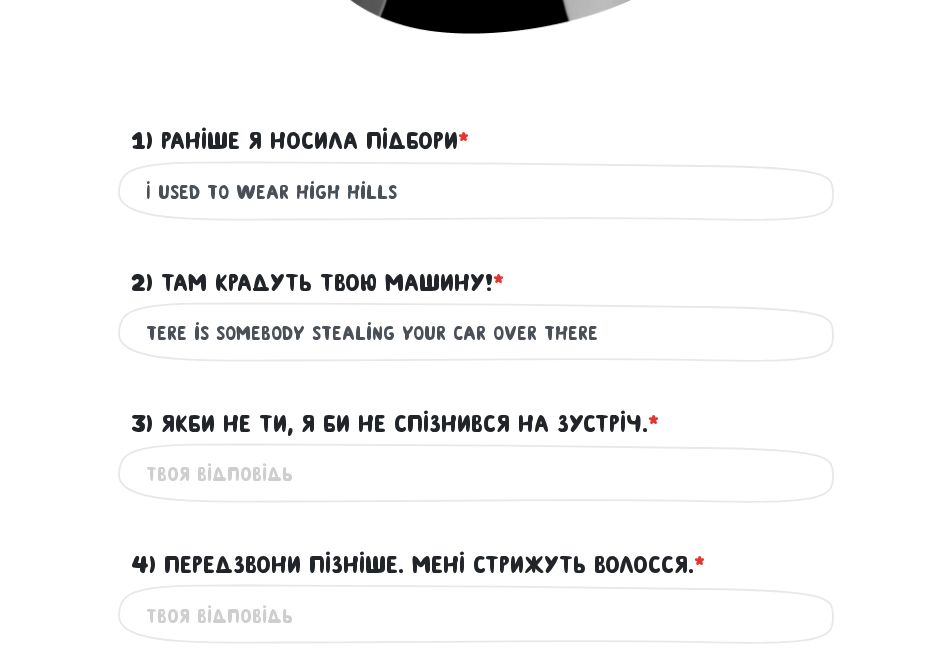 scroll, scrollTop: 1216, scrollLeft: 0, axis: vertical 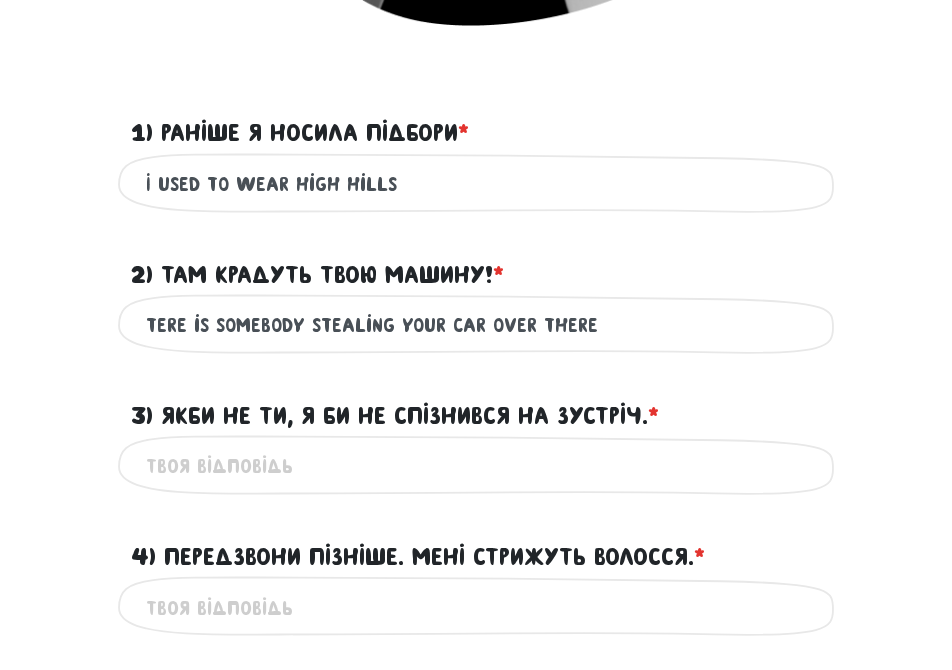 click on "3) Якби не ти, я би не спізнився на зустріч. *
?" at bounding box center [476, 466] 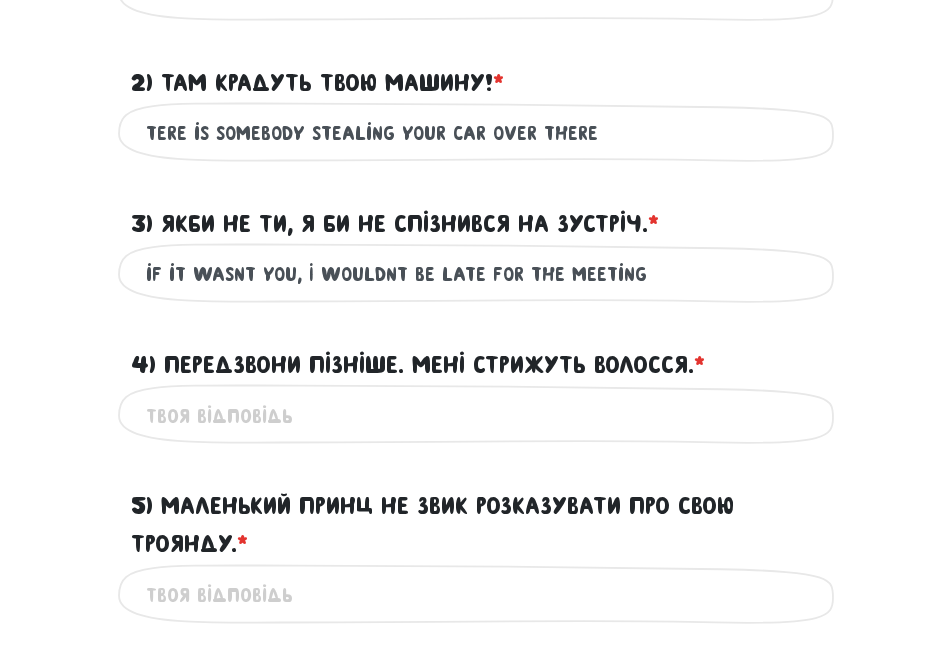 scroll, scrollTop: 1416, scrollLeft: 0, axis: vertical 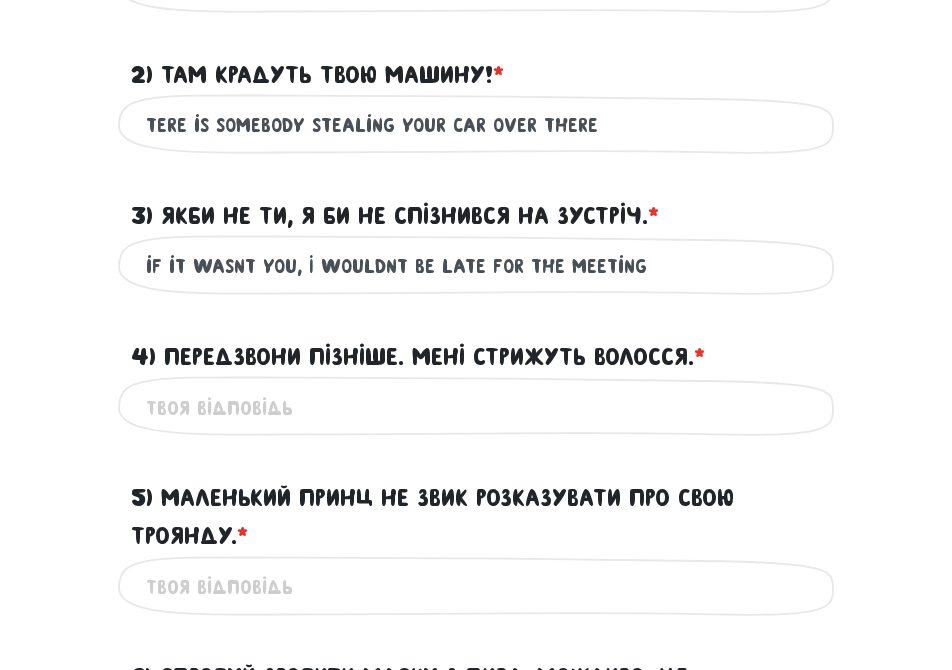 type on "if it wasnt you, I wouldnt be late for the meeting" 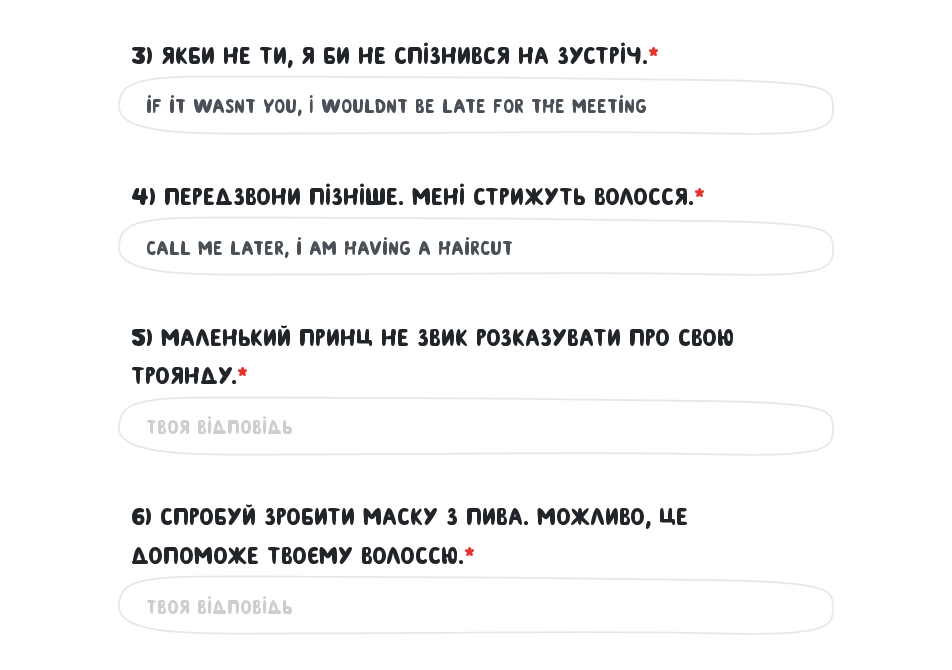 scroll, scrollTop: 1616, scrollLeft: 0, axis: vertical 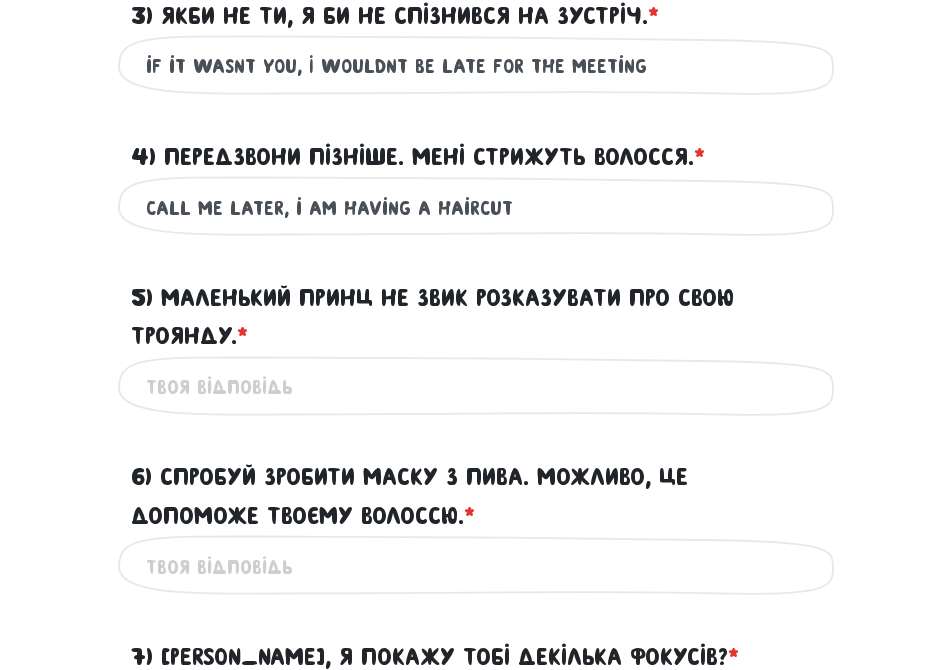 type on "call me later, i am having a haircut" 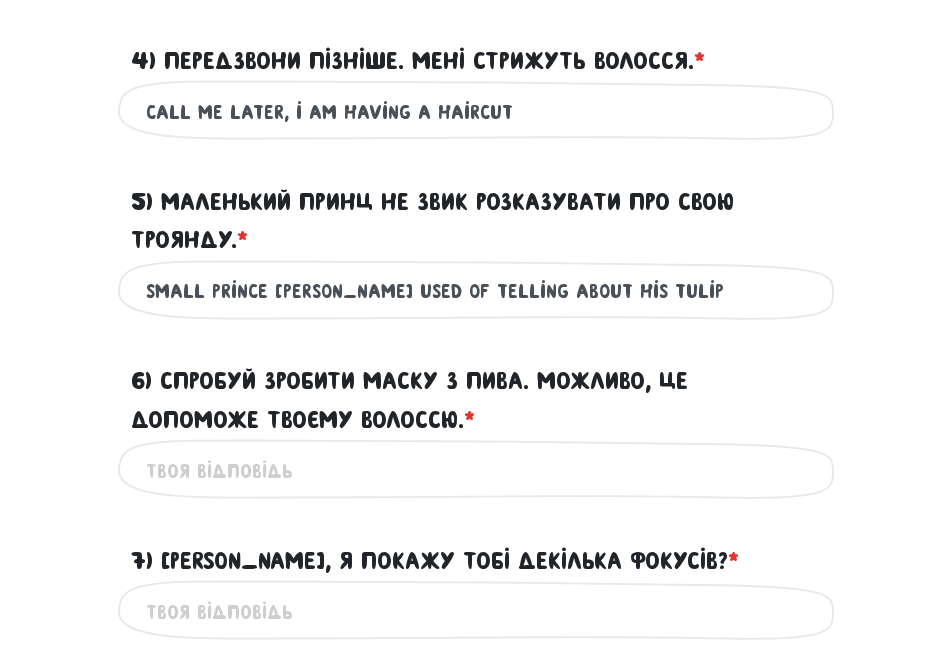 scroll, scrollTop: 1716, scrollLeft: 0, axis: vertical 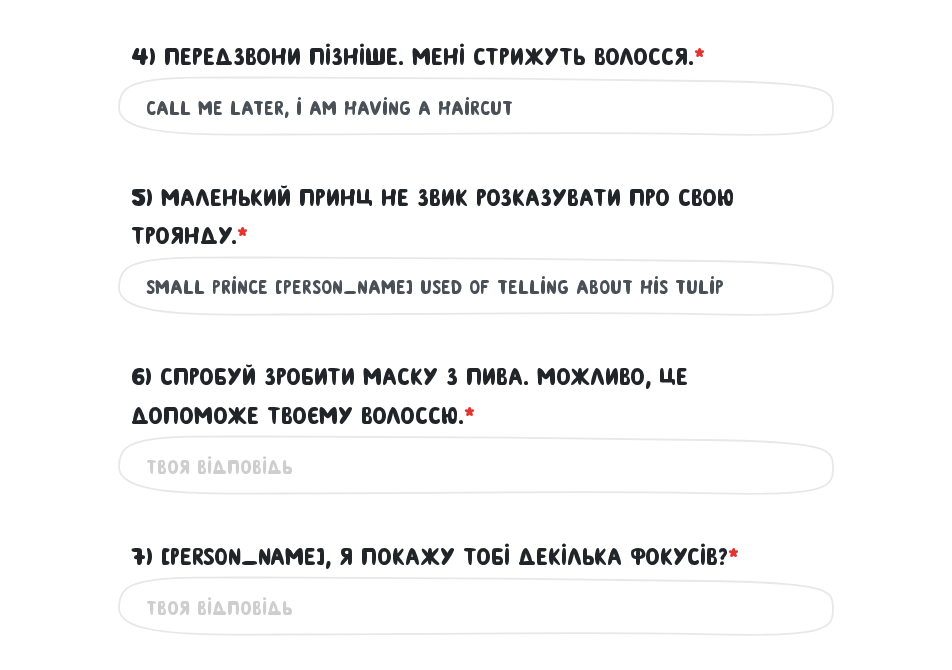 type on "small prince [PERSON_NAME] used of telling about his tulip" 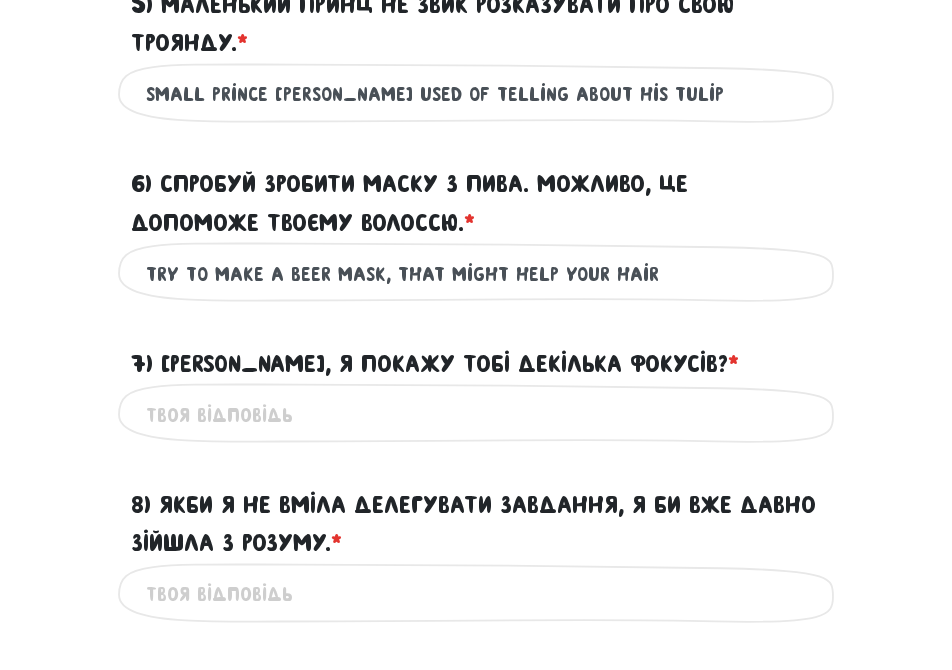 scroll, scrollTop: 1916, scrollLeft: 0, axis: vertical 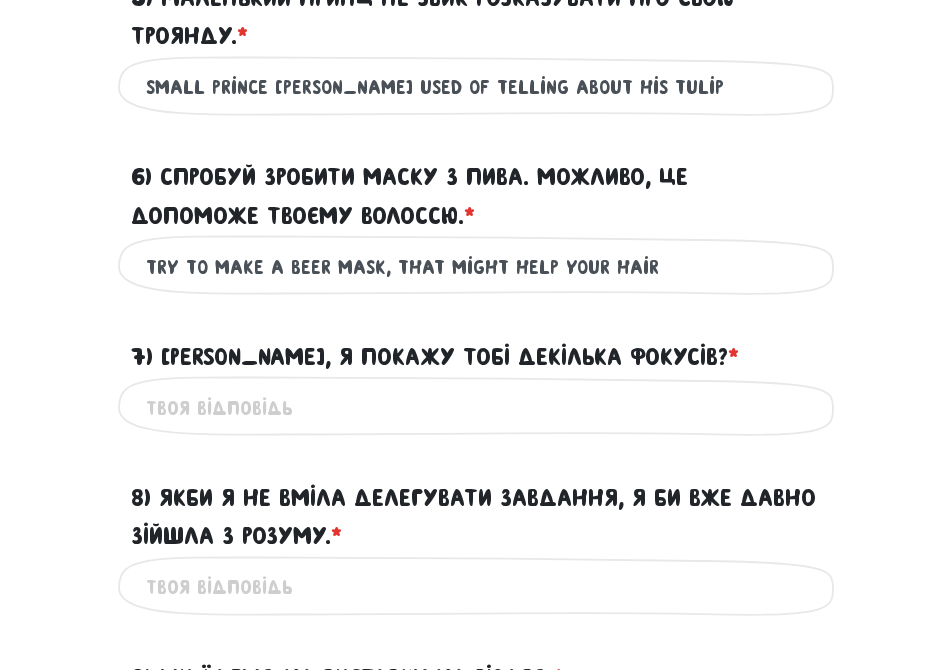type on "try to make a beer mask, that might help your hair" 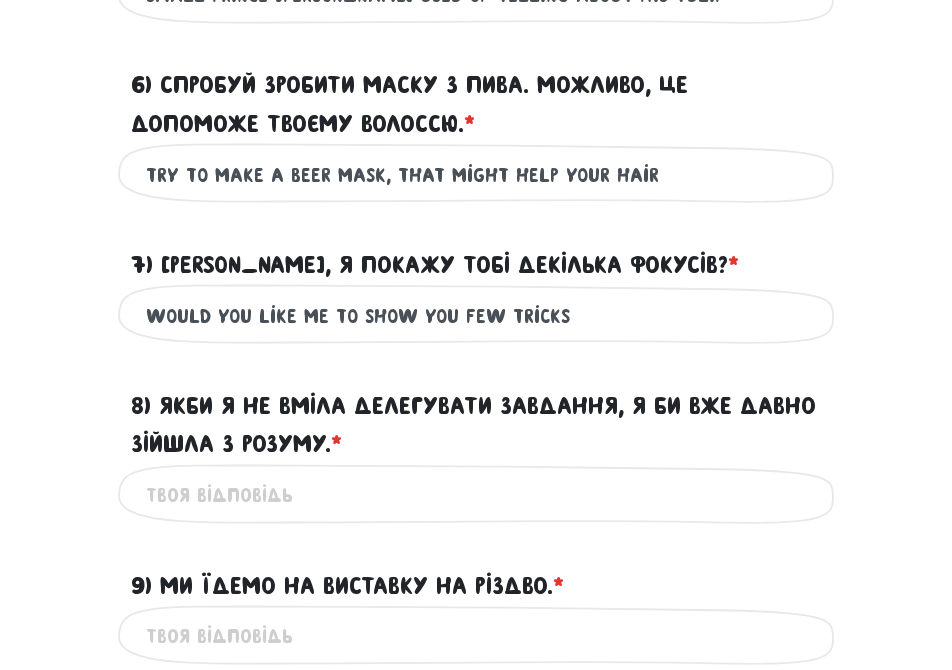 scroll, scrollTop: 2016, scrollLeft: 0, axis: vertical 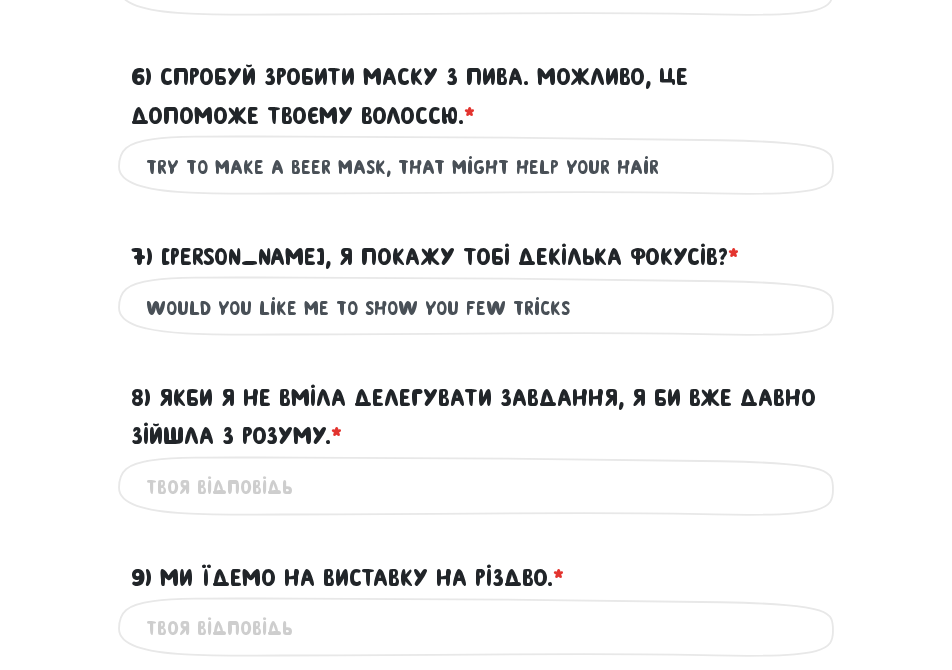 click on "would you like me to show you few tricks" at bounding box center [476, 307] 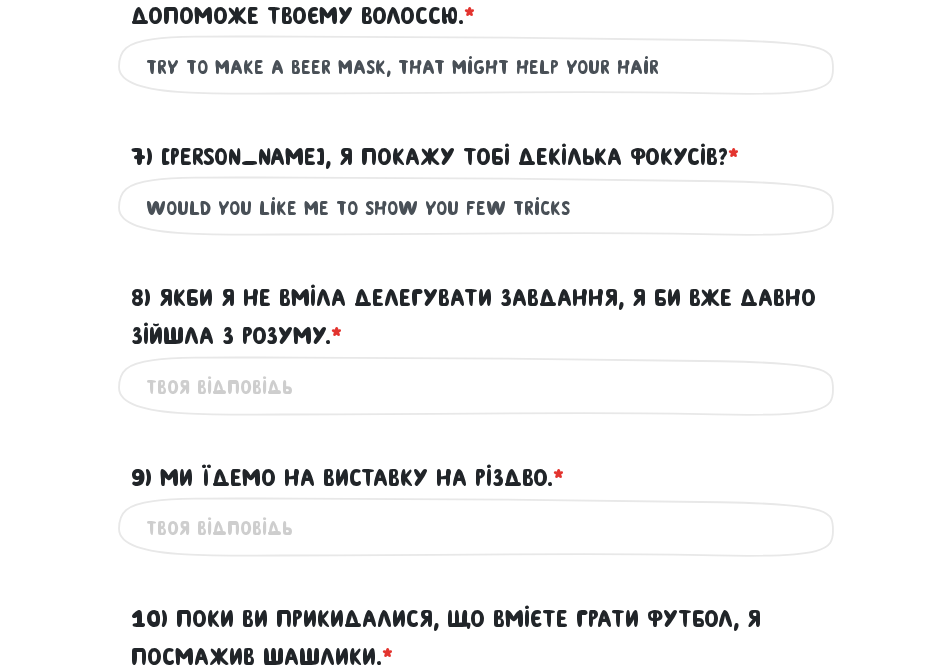 scroll, scrollTop: 2116, scrollLeft: 0, axis: vertical 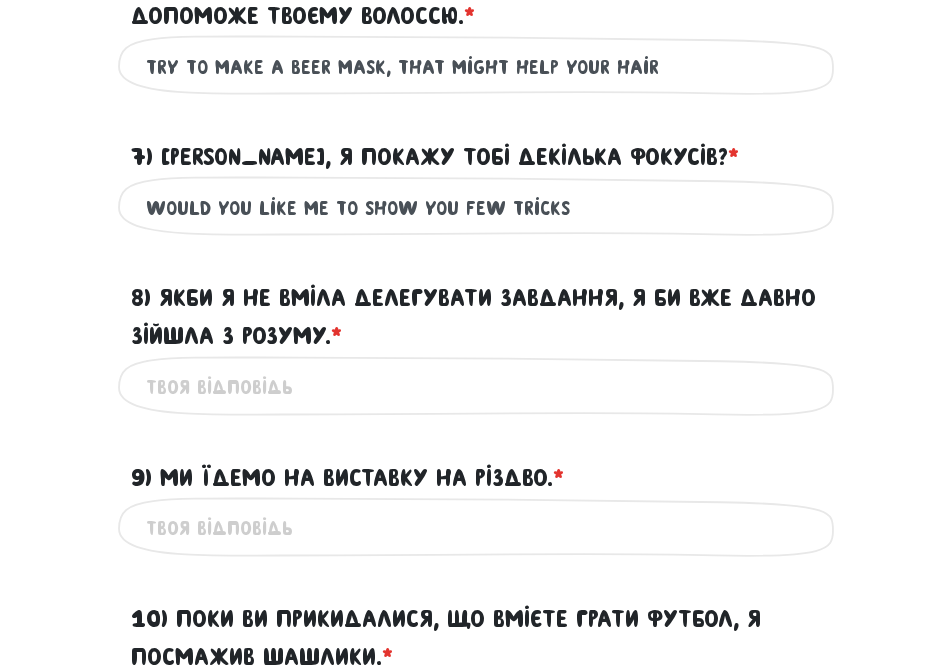type on "would you like me to show you few tricks" 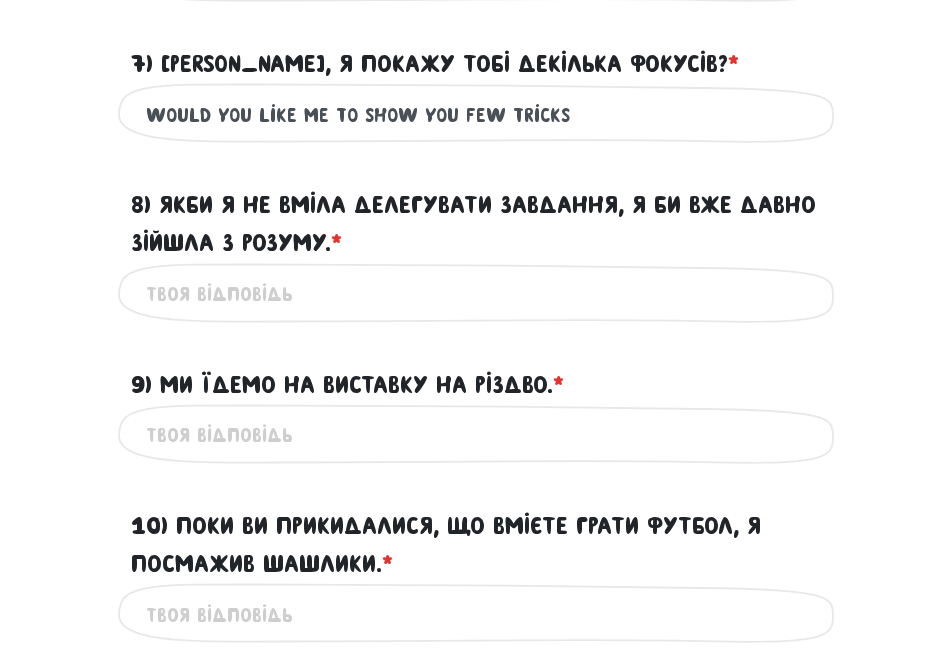 scroll, scrollTop: 2216, scrollLeft: 0, axis: vertical 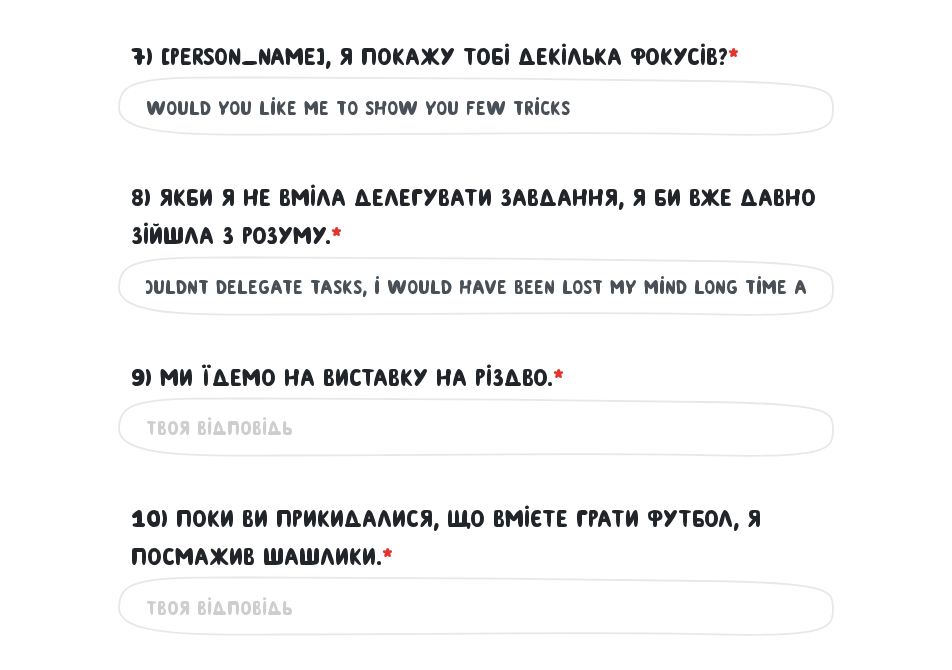 click on "if i couldnt delegate tasks, i would have been lost my mind long time ago" at bounding box center [476, 287] 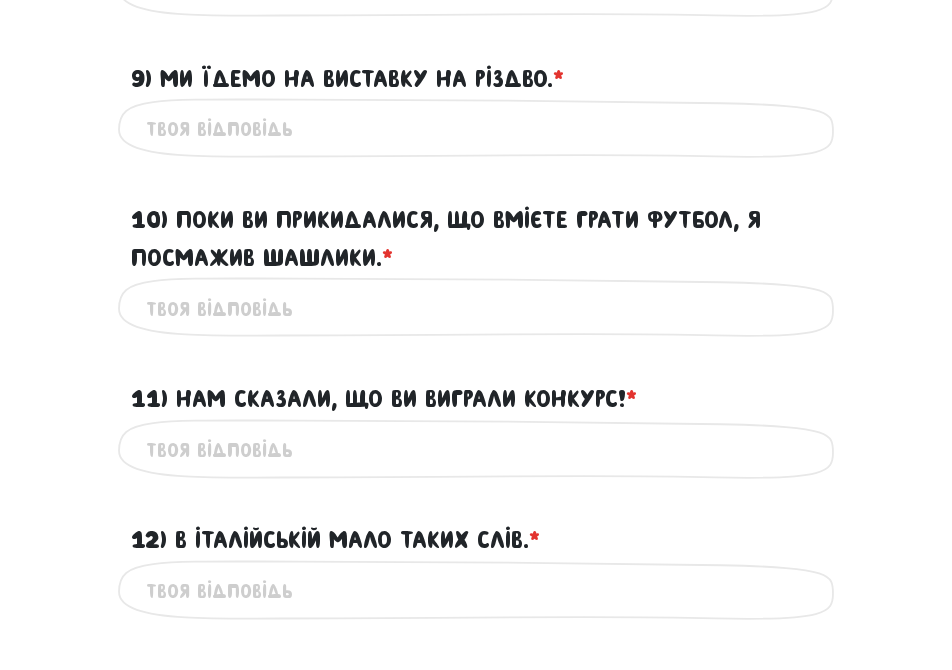 scroll, scrollTop: 2516, scrollLeft: 0, axis: vertical 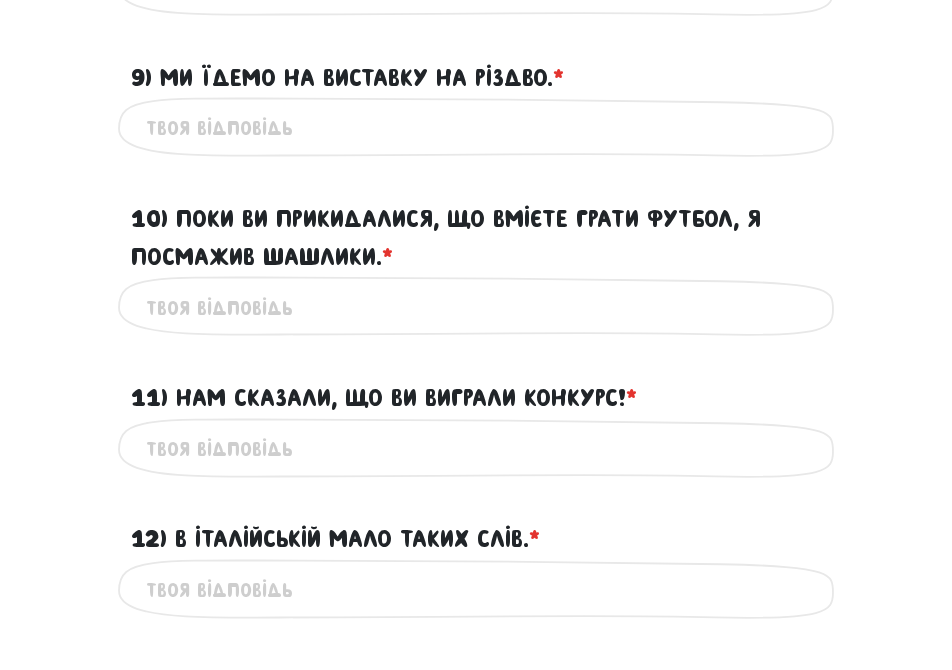 type on "if i couldnt delegate tasks, i would have been lost my mind long time ago" 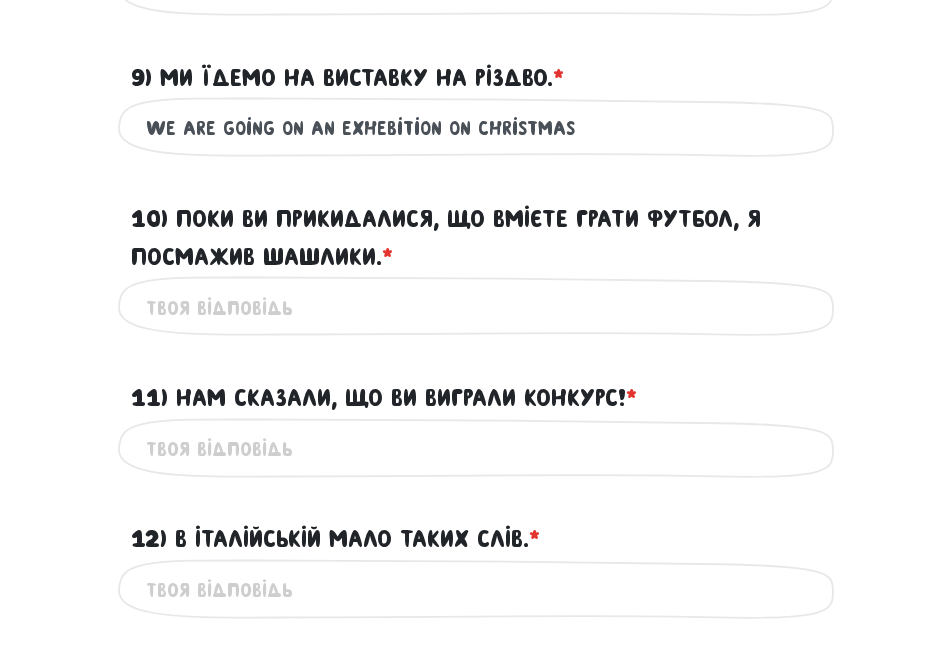 click on "we are going on an exhebition on Christmas" at bounding box center [476, 128] 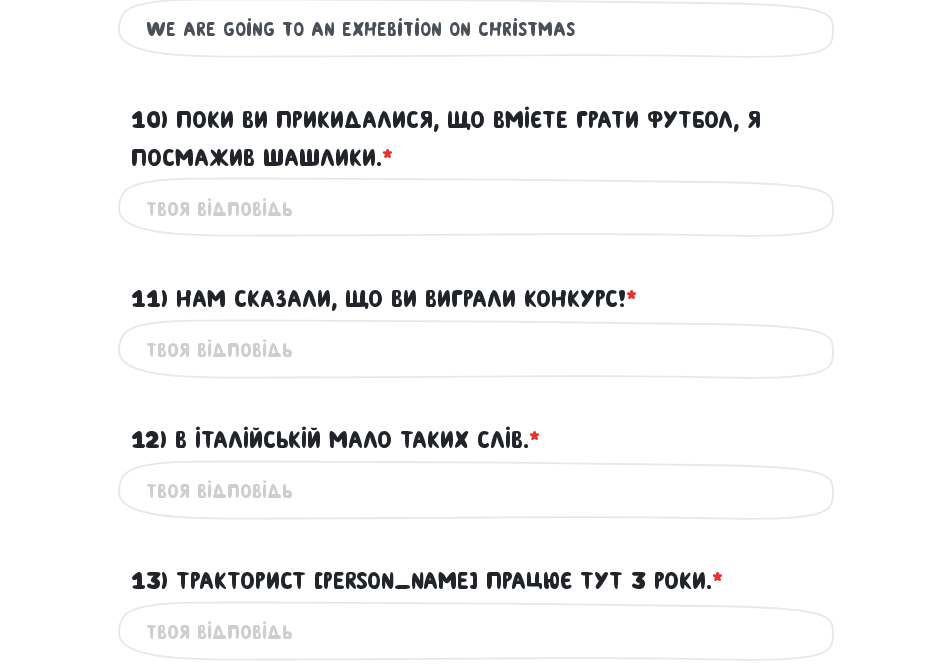 scroll, scrollTop: 2616, scrollLeft: 0, axis: vertical 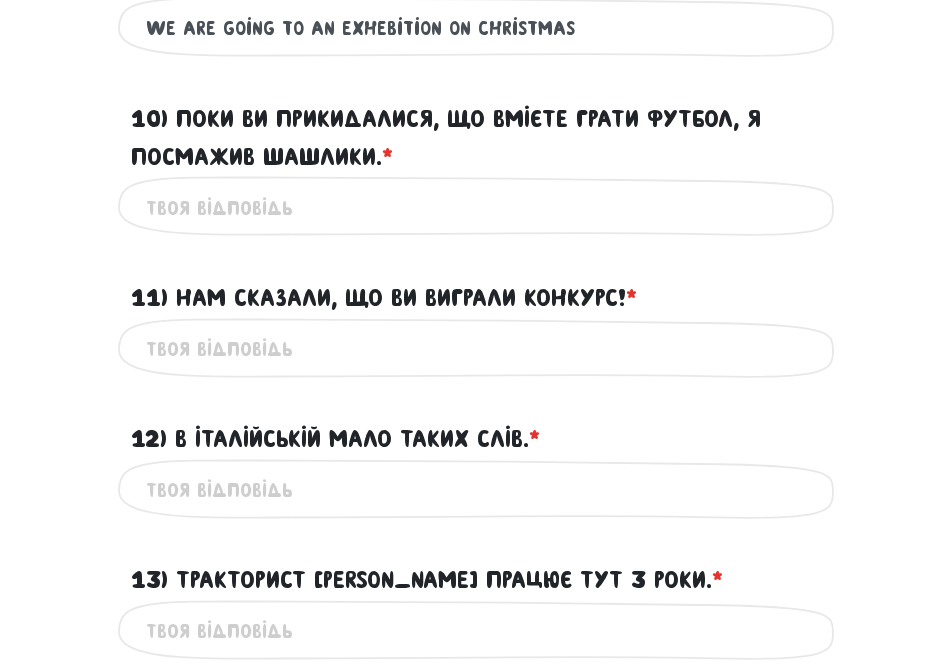 type on "we are going to an exhebition on Christmas" 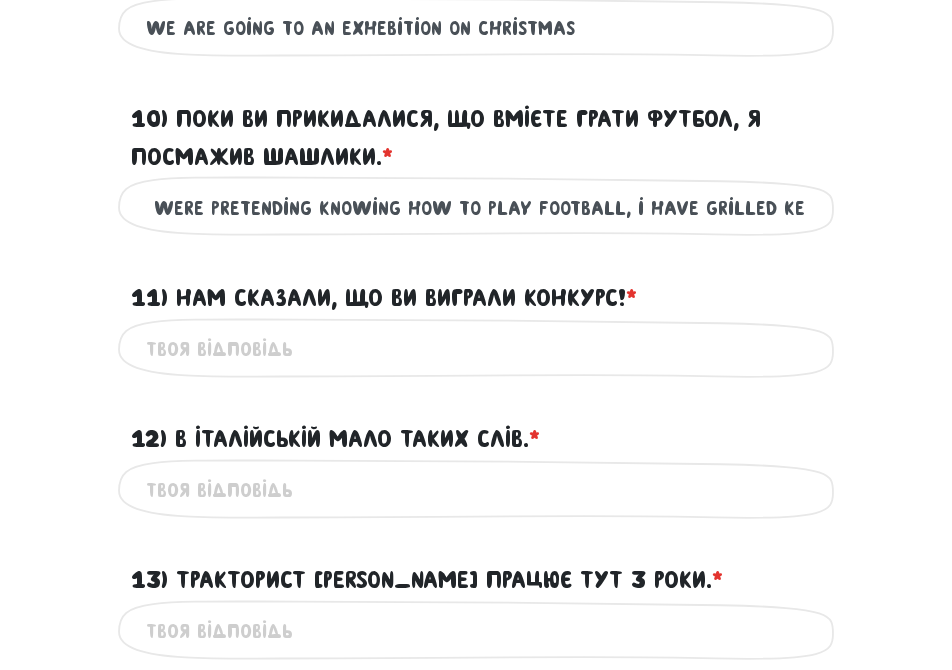 scroll, scrollTop: 0, scrollLeft: 109, axis: horizontal 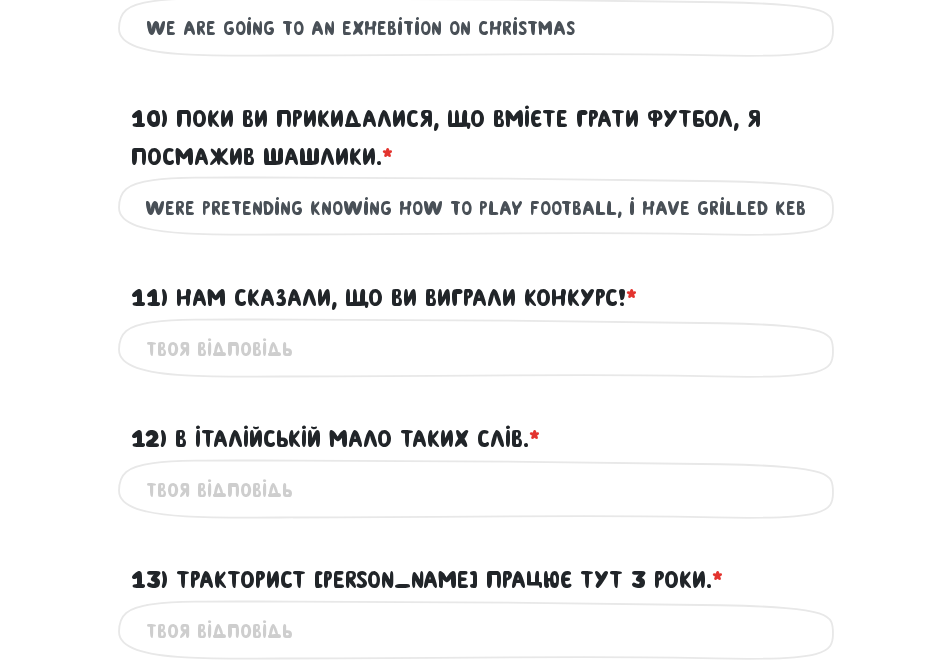click on "while you were pretending knowing how to play football, i have grilled kebabs" at bounding box center [476, 207] 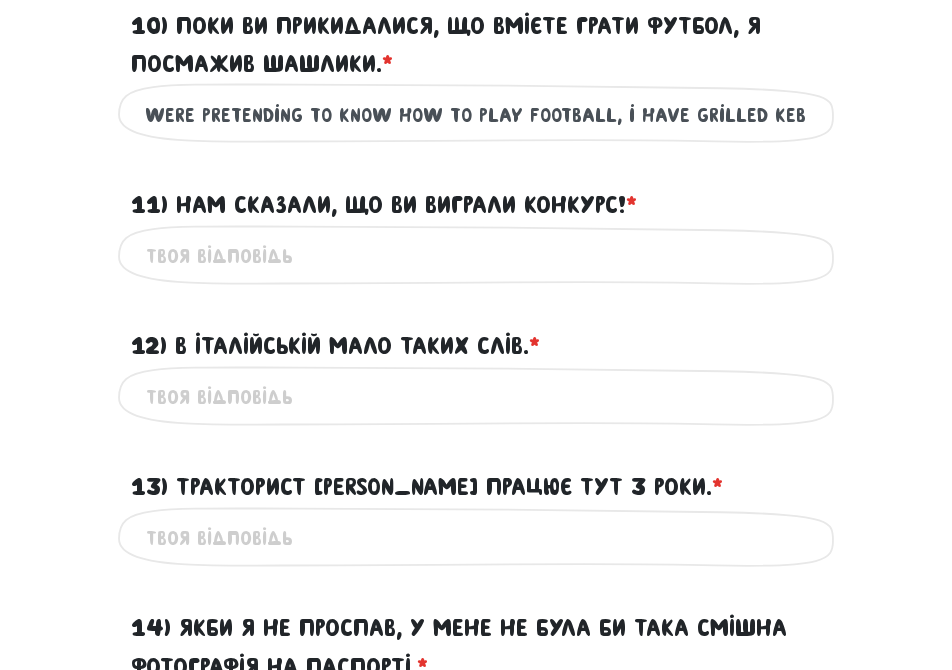 scroll, scrollTop: 2716, scrollLeft: 0, axis: vertical 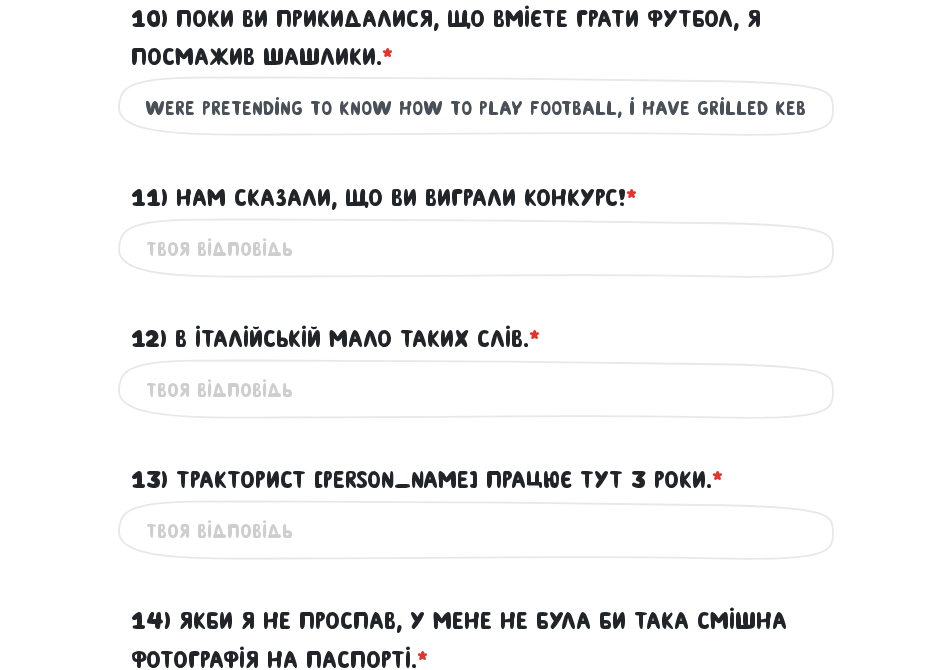 type on "while you were pretending to know how to play football, i have grilled kebabs" 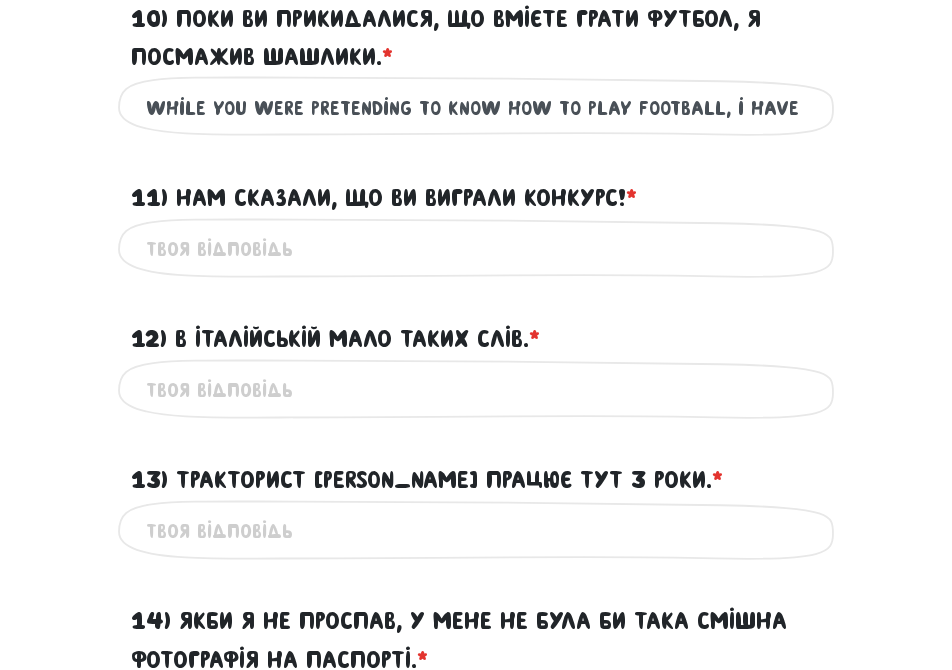 click on "11) Нам сказали, що ви виграли конкурс! *
?" at bounding box center (476, 249) 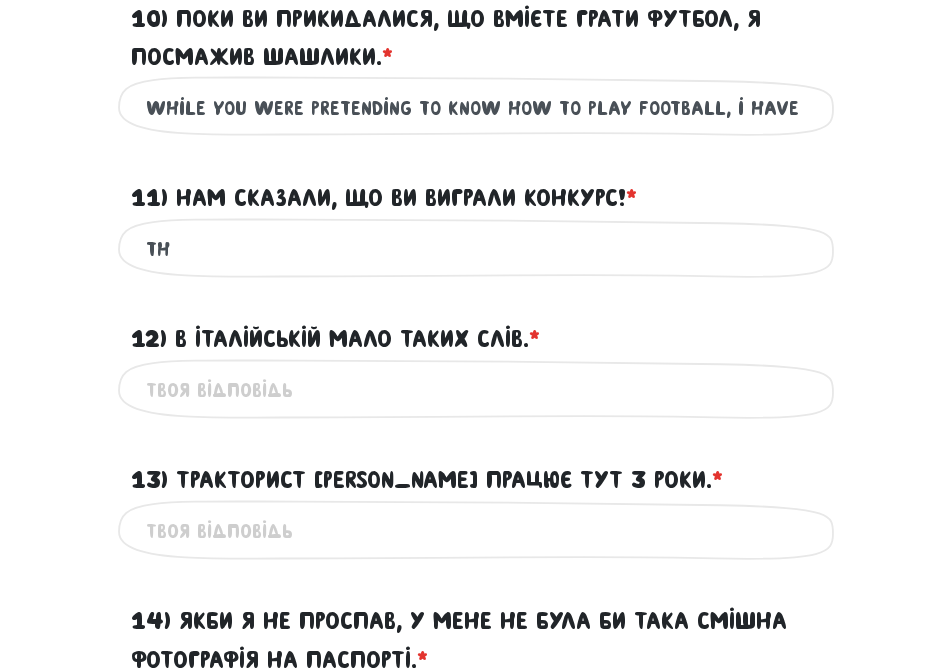 type on "t" 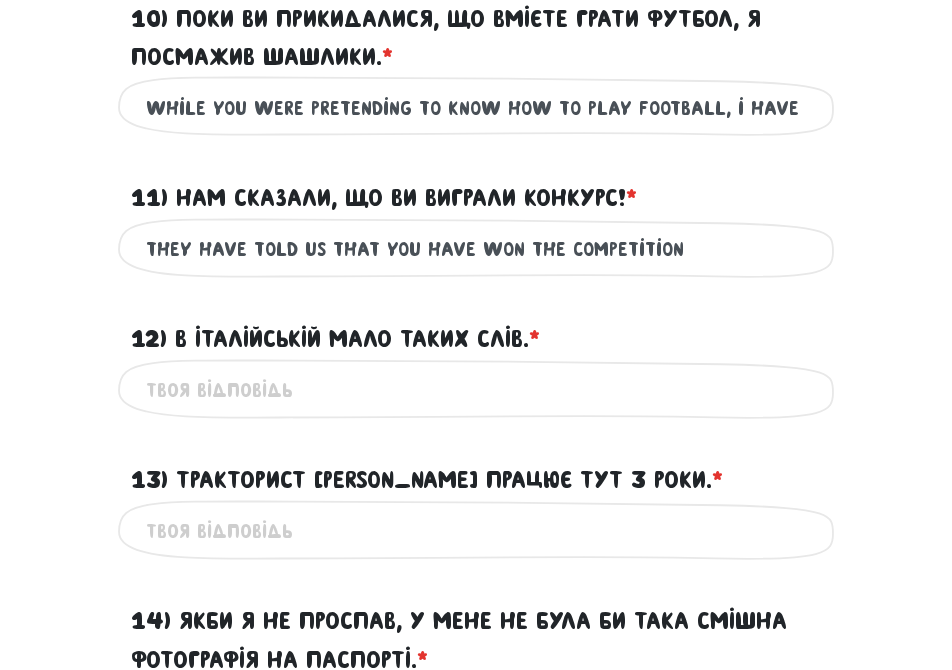 click on "12) В італійській мало таких слів. *
?" at bounding box center (476, 390) 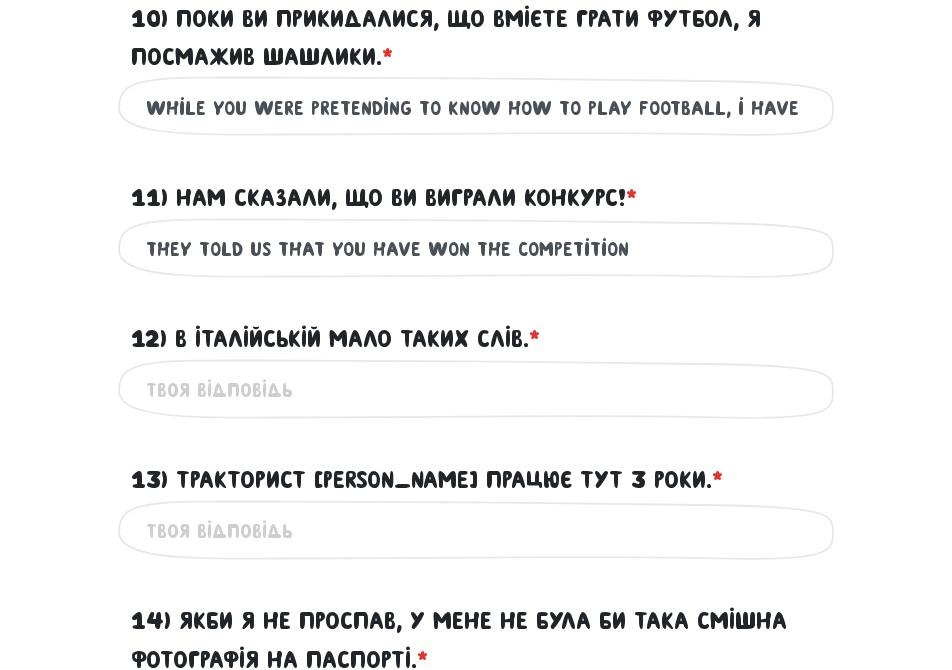 type on "they told us that you have won the competition" 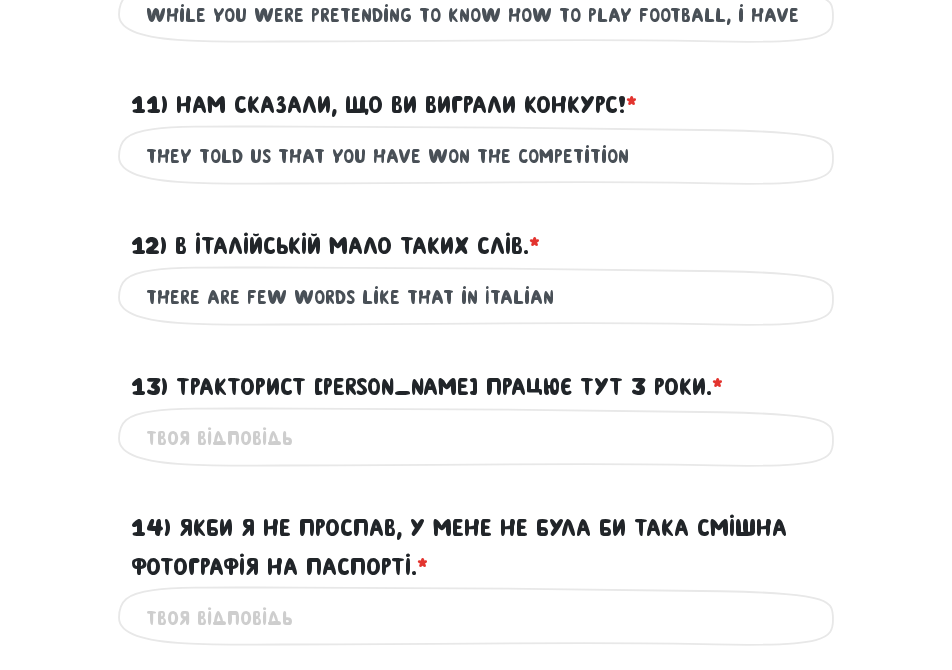 scroll, scrollTop: 2816, scrollLeft: 0, axis: vertical 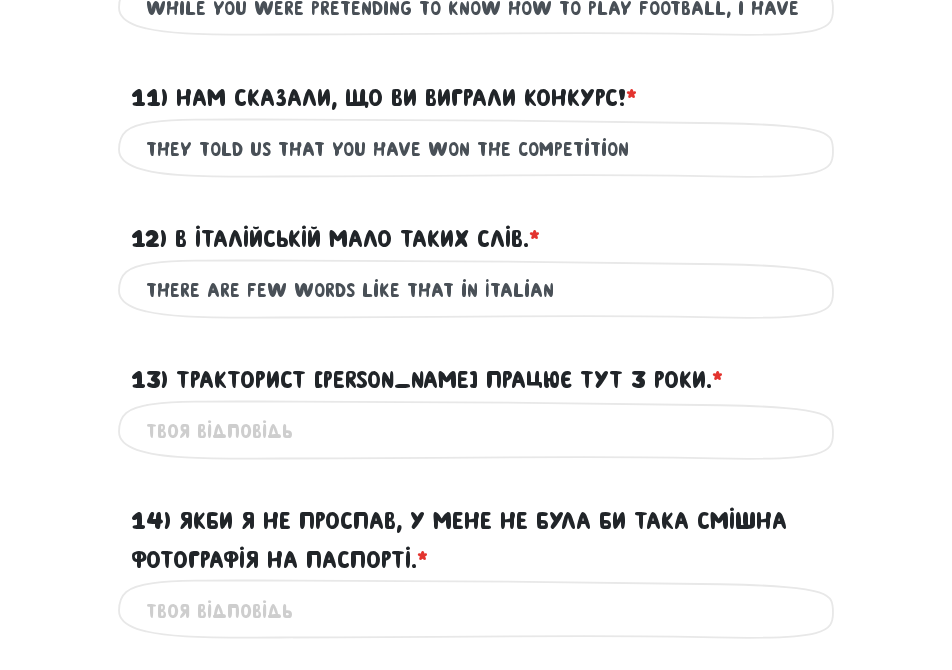 type on "there are few words like that in Italian" 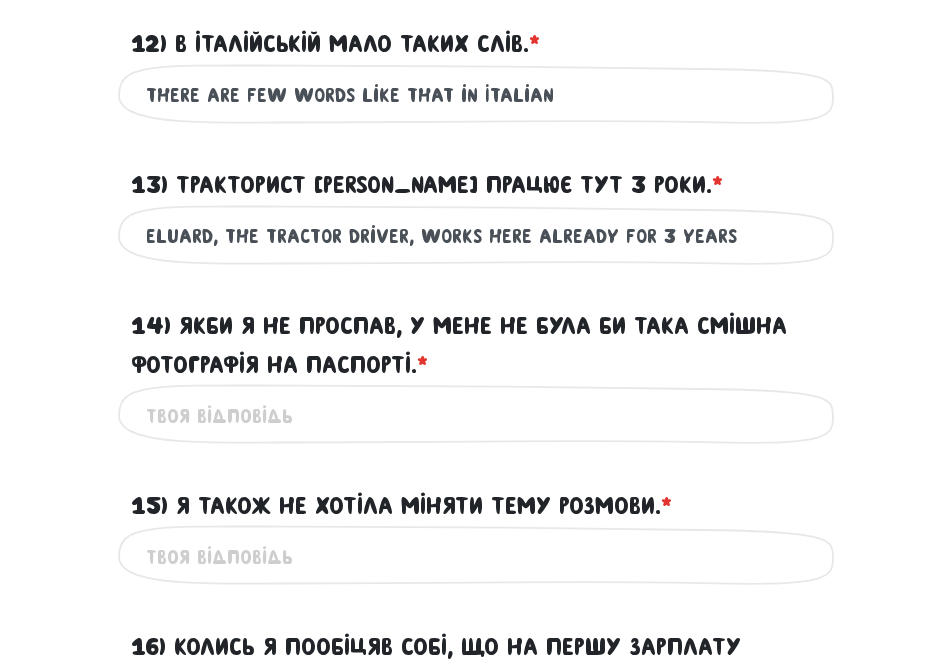 scroll, scrollTop: 3016, scrollLeft: 0, axis: vertical 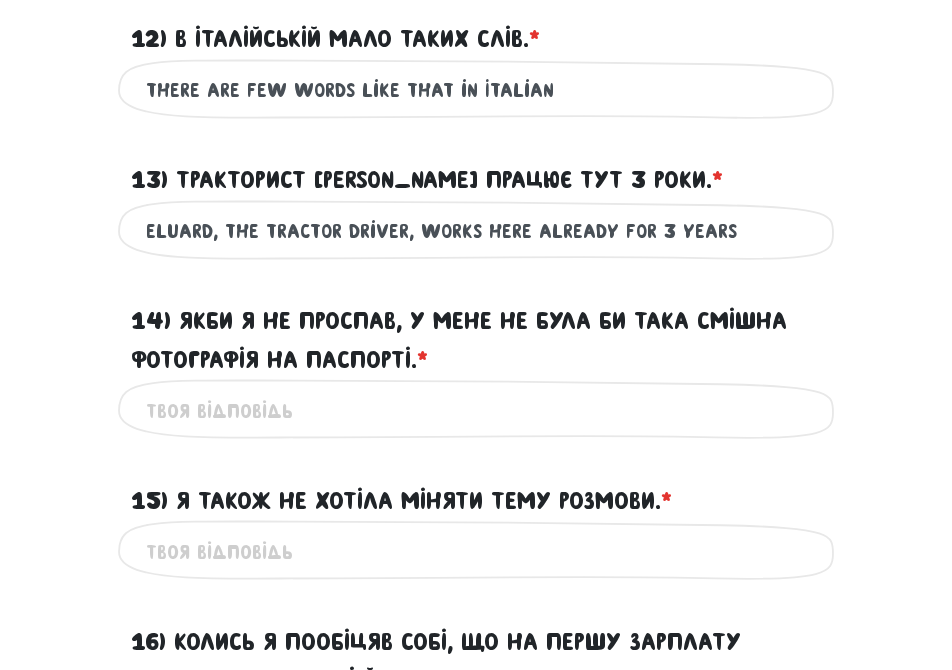 type on "Eluard, the tractor driver, works here already for 3 years" 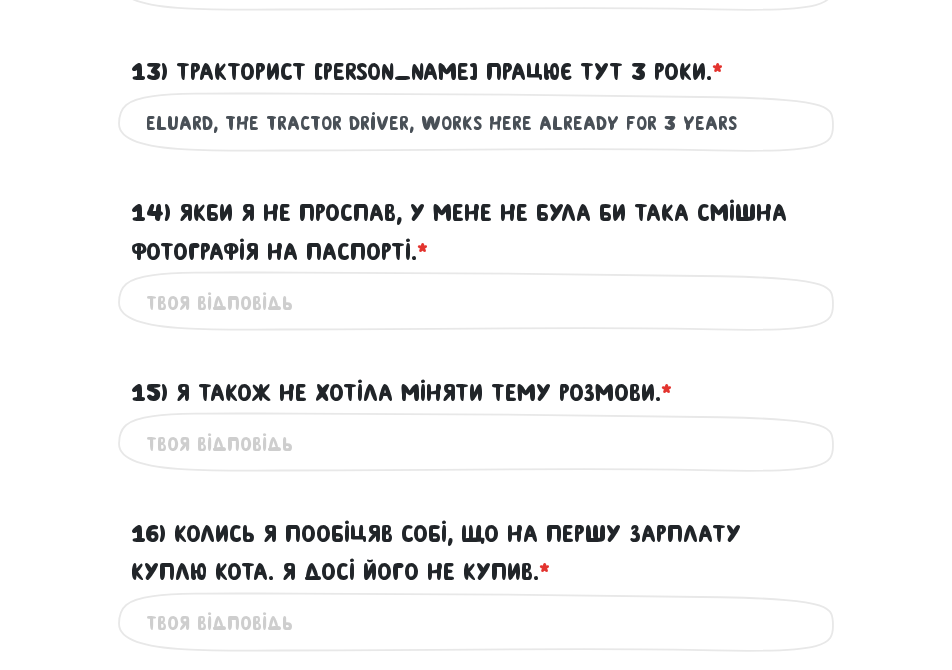 scroll, scrollTop: 3116, scrollLeft: 0, axis: vertical 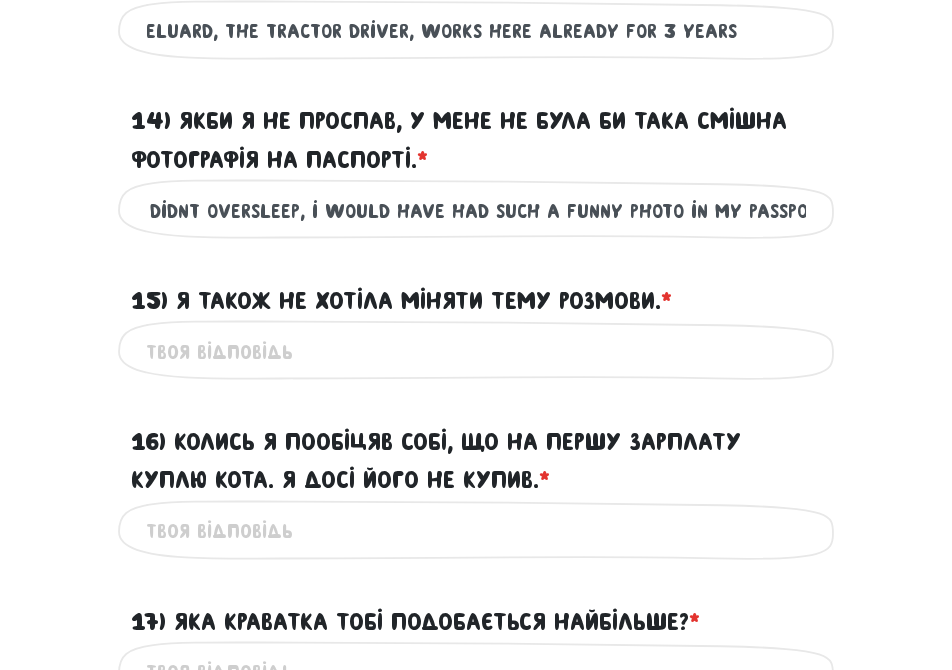 type on "if i didnt oversleep, i would have had such a funny photo in my passport" 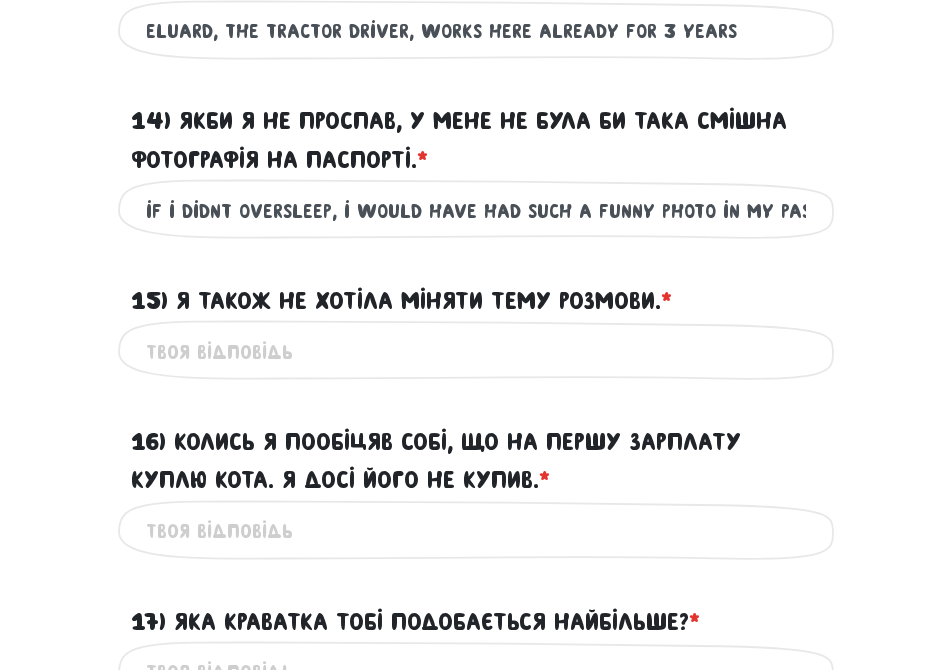click on "15) Я також не хотіла міняти тему розмови. *
?" at bounding box center (476, 351) 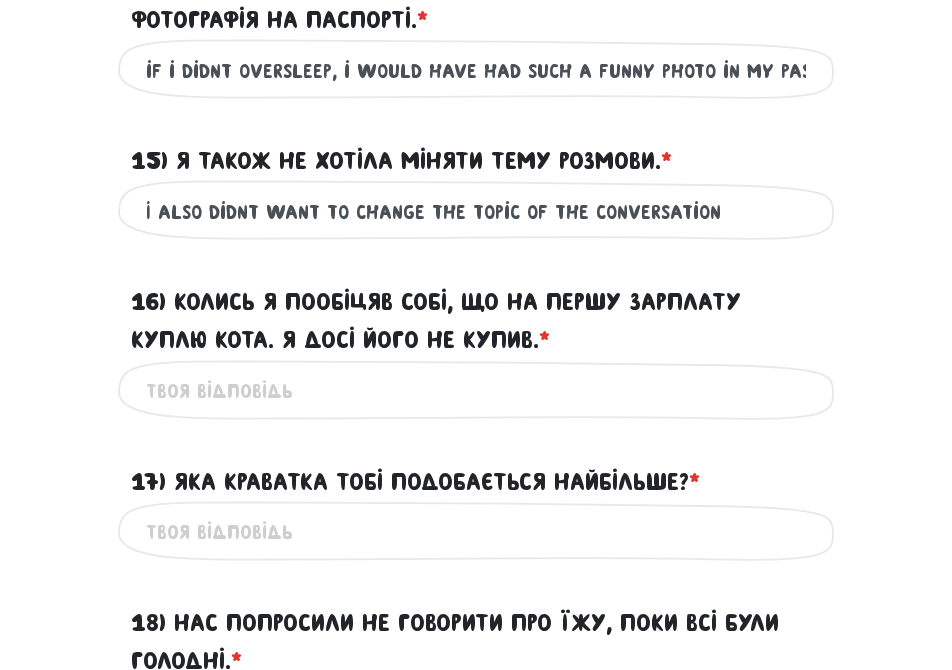 scroll, scrollTop: 3416, scrollLeft: 0, axis: vertical 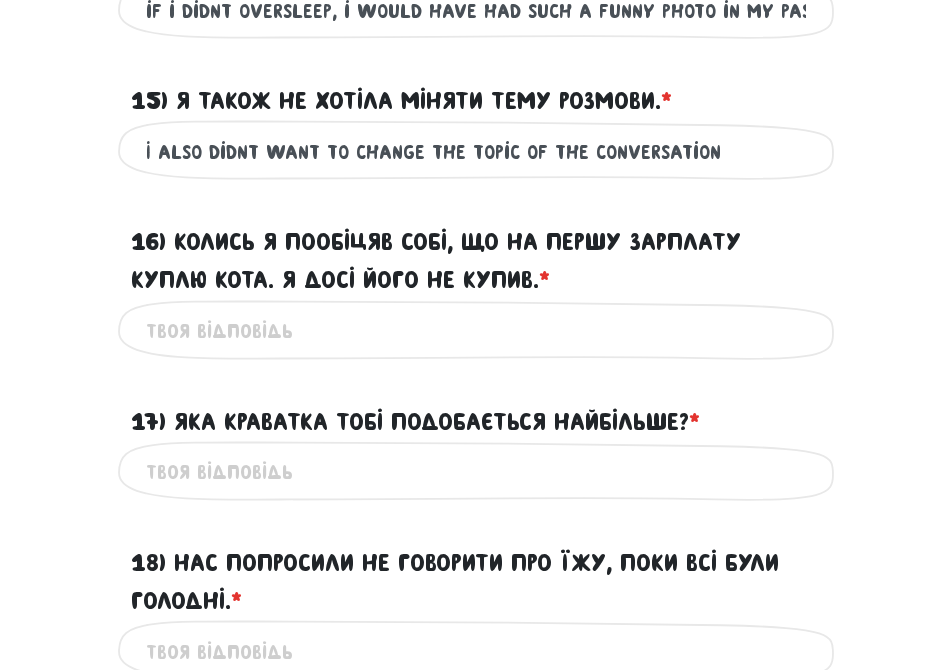 type on "I also didnt want to change the topic of the conversation" 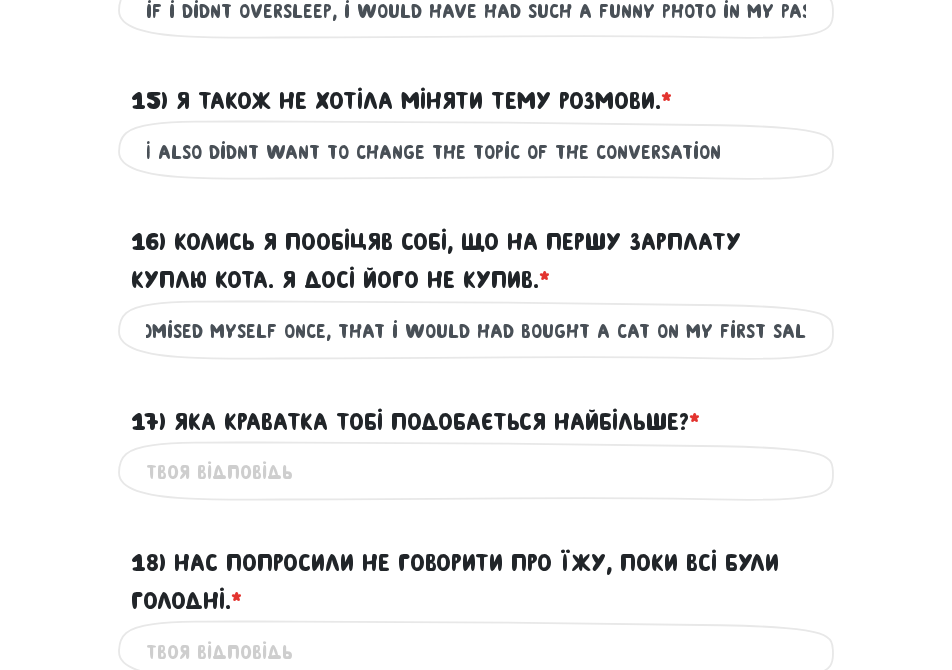 scroll, scrollTop: 0, scrollLeft: 102, axis: horizontal 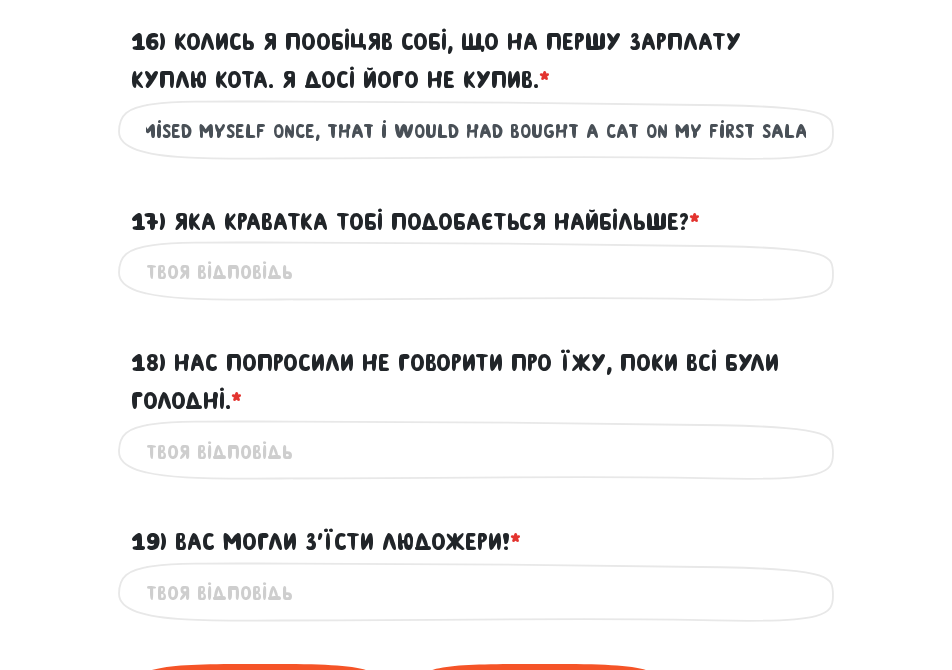 type on "i have promised myself once, that i would had bought a cat on my first salary" 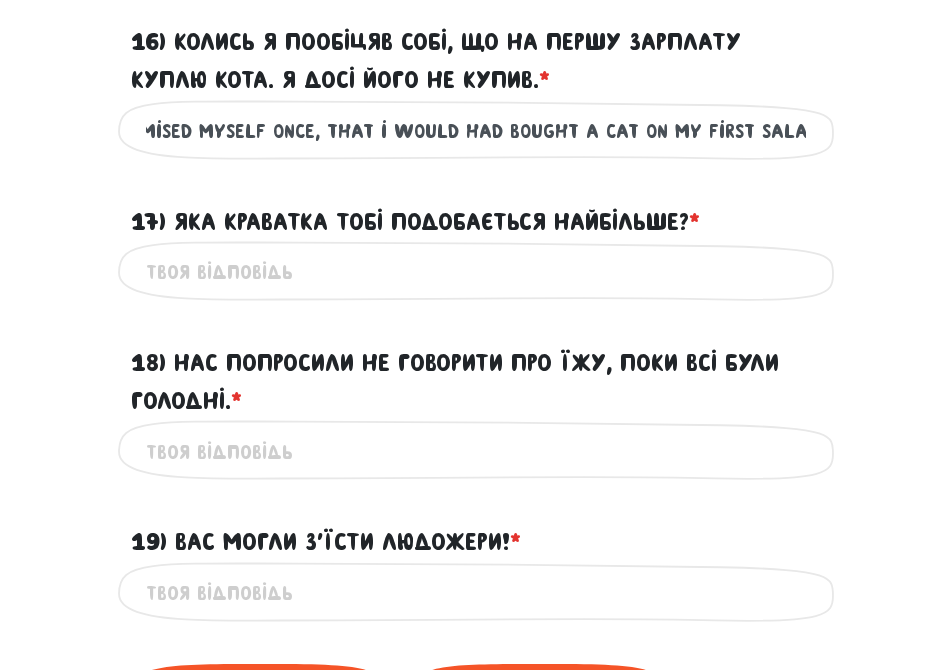 scroll, scrollTop: 0, scrollLeft: 0, axis: both 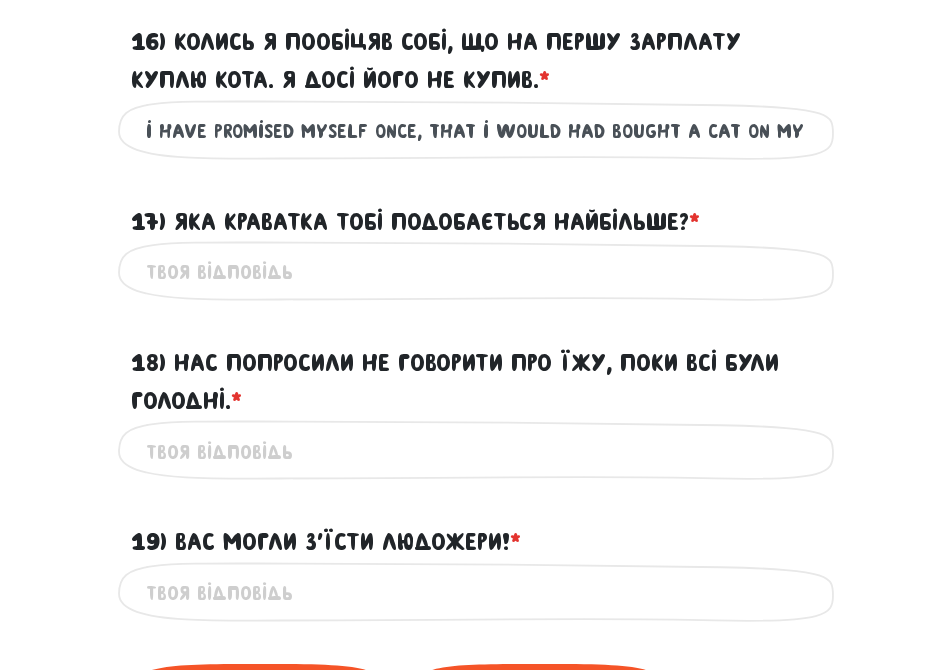 click on "17) Яка краватка тобі подобається найбільше? *
?" at bounding box center [476, 272] 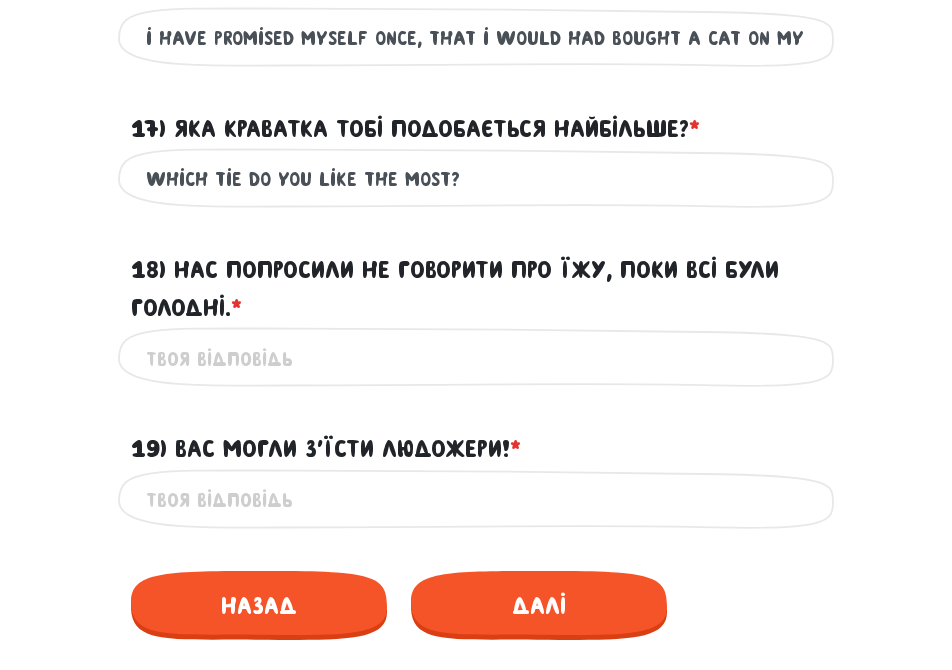 scroll, scrollTop: 3716, scrollLeft: 0, axis: vertical 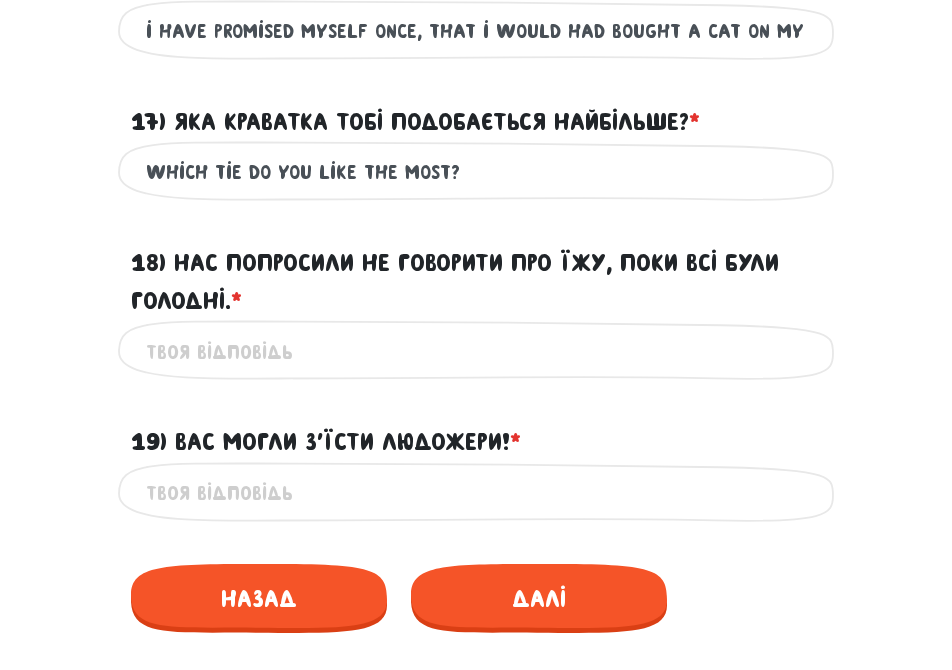 type on "which tie do you like the most?" 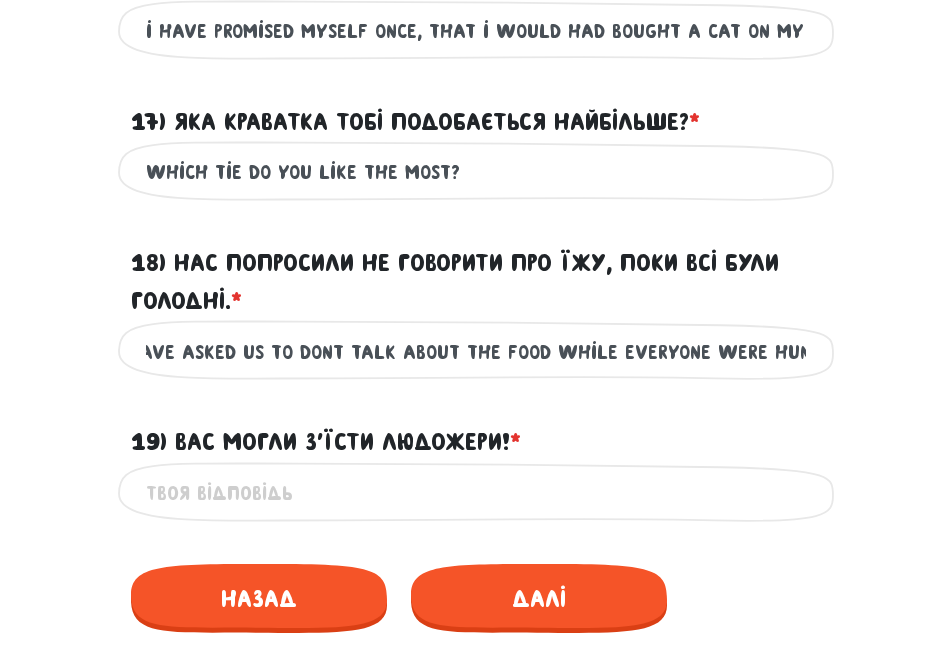scroll, scrollTop: 0, scrollLeft: 83, axis: horizontal 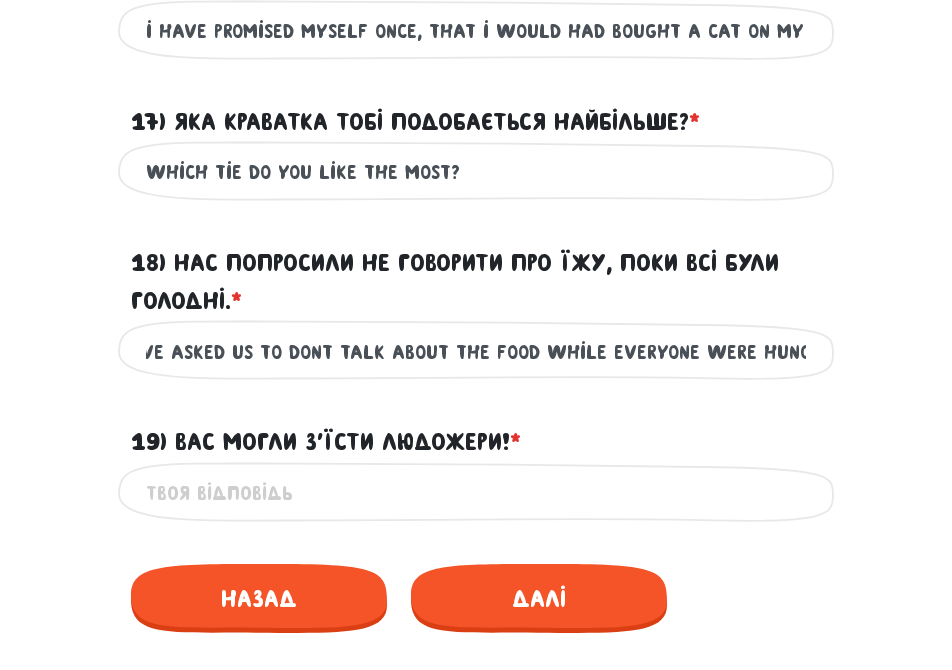 type on "they have asked us to dont talk about the food while everyone were hungry" 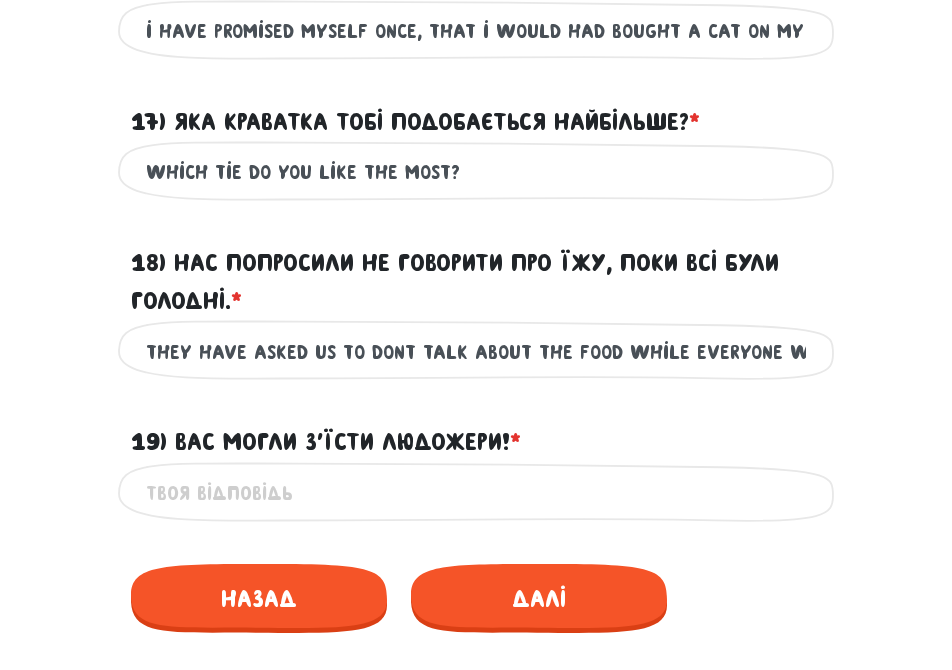 click on "19) Вас могли з’їсти людожери! *
?" at bounding box center (476, 493) 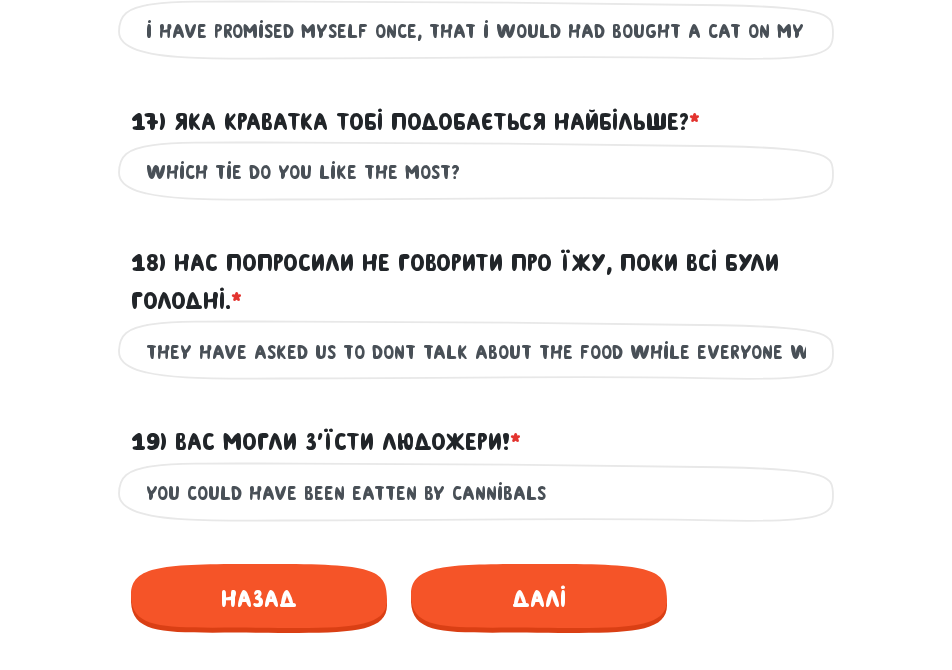 click on "you could have been eatten by cannibals" at bounding box center [476, 493] 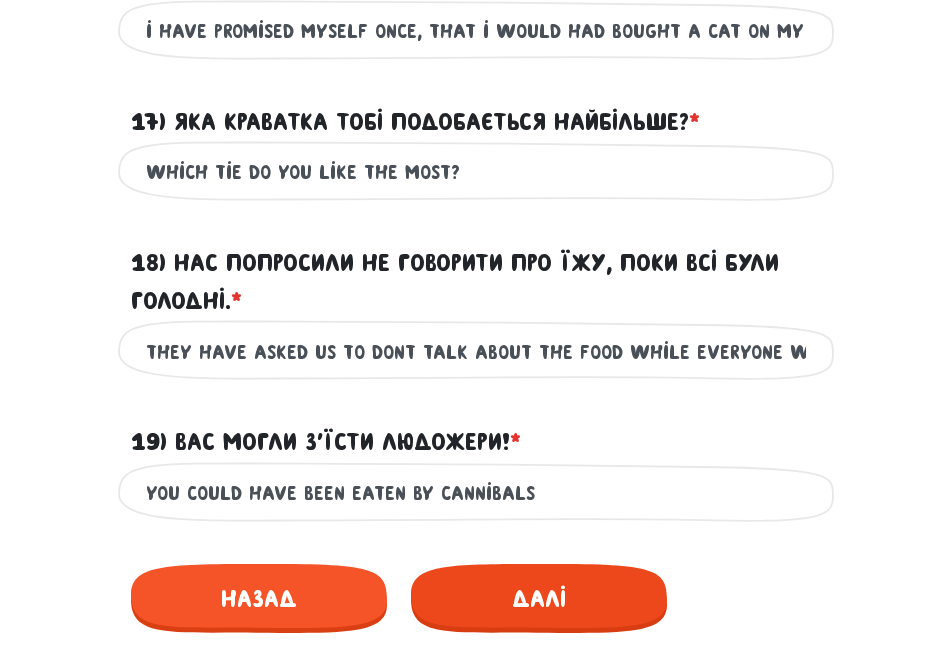 type on "you could have been eaten by cannibals" 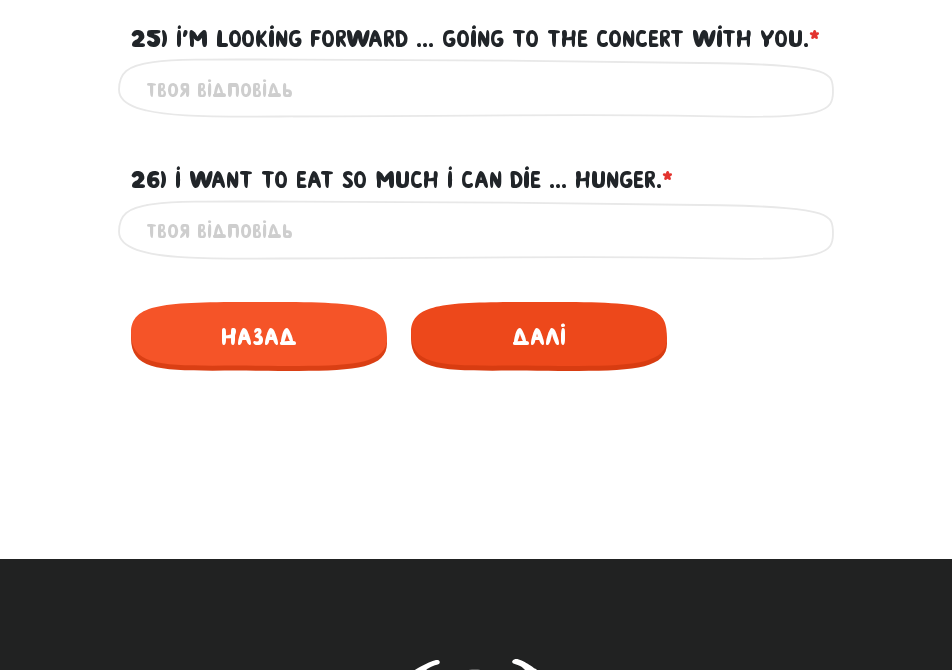 click on "Далі" at bounding box center [539, 336] 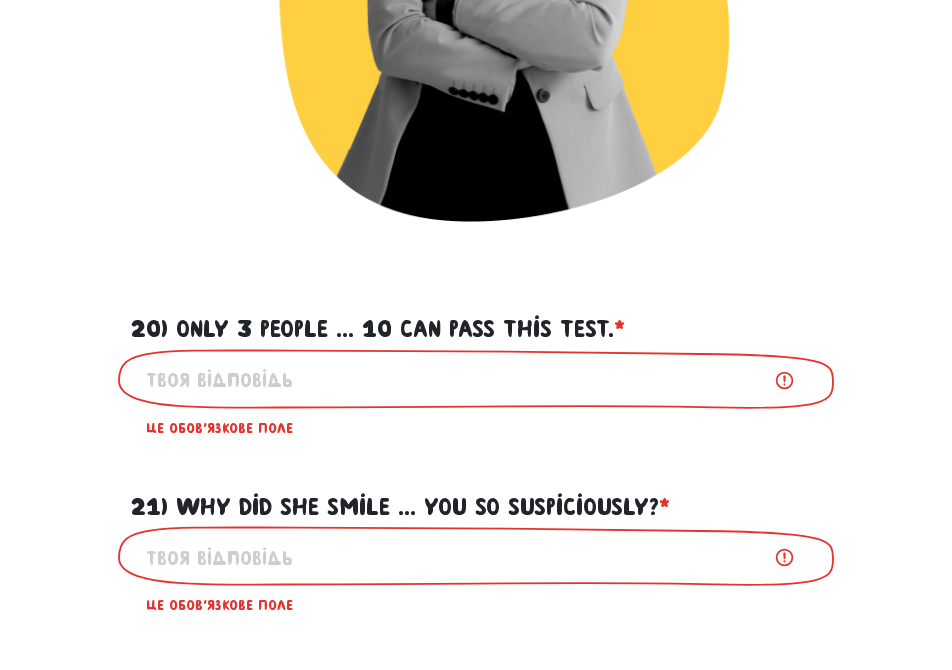 scroll, scrollTop: 1028, scrollLeft: 0, axis: vertical 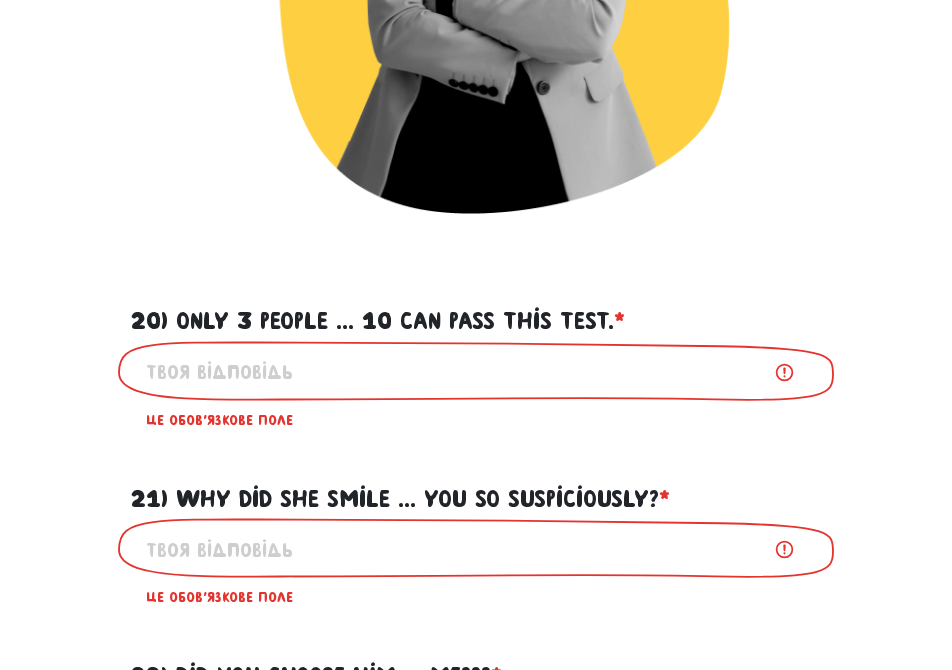 click on "20) Only 3 people ... 10 can pass this test. *
?" at bounding box center (476, 372) 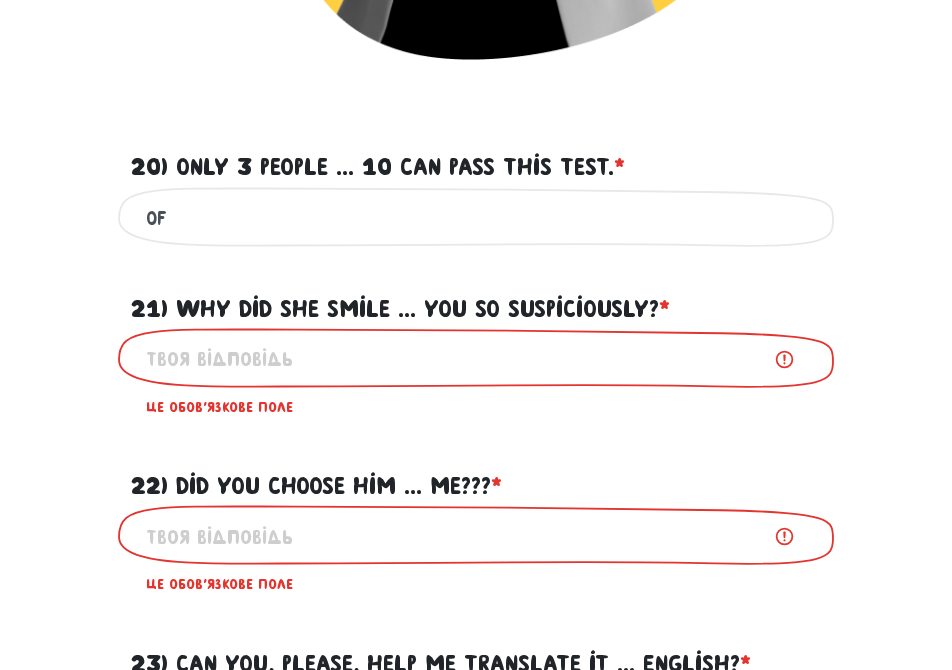 scroll, scrollTop: 1228, scrollLeft: 0, axis: vertical 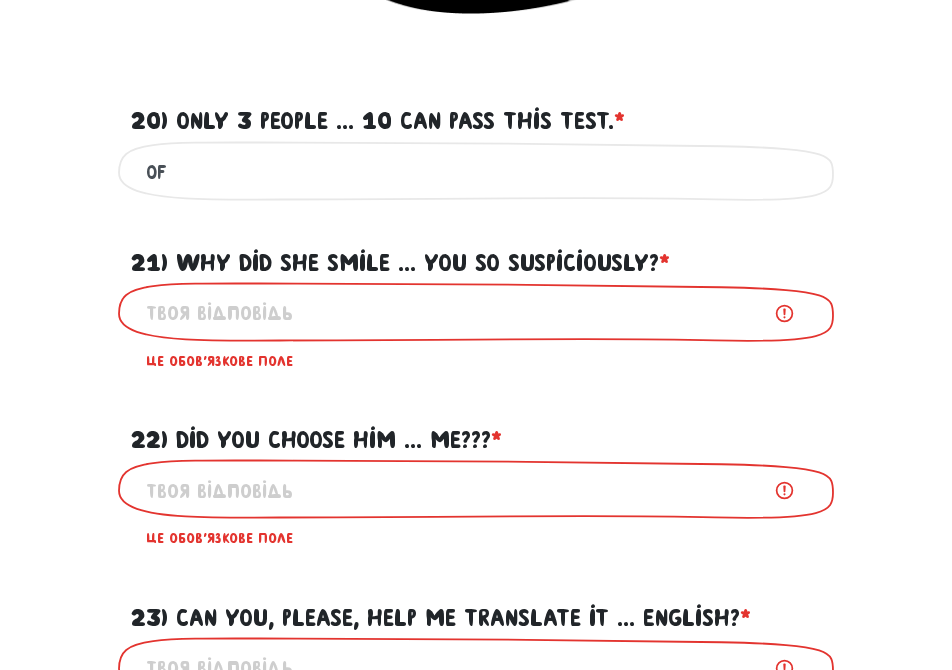 type on "of" 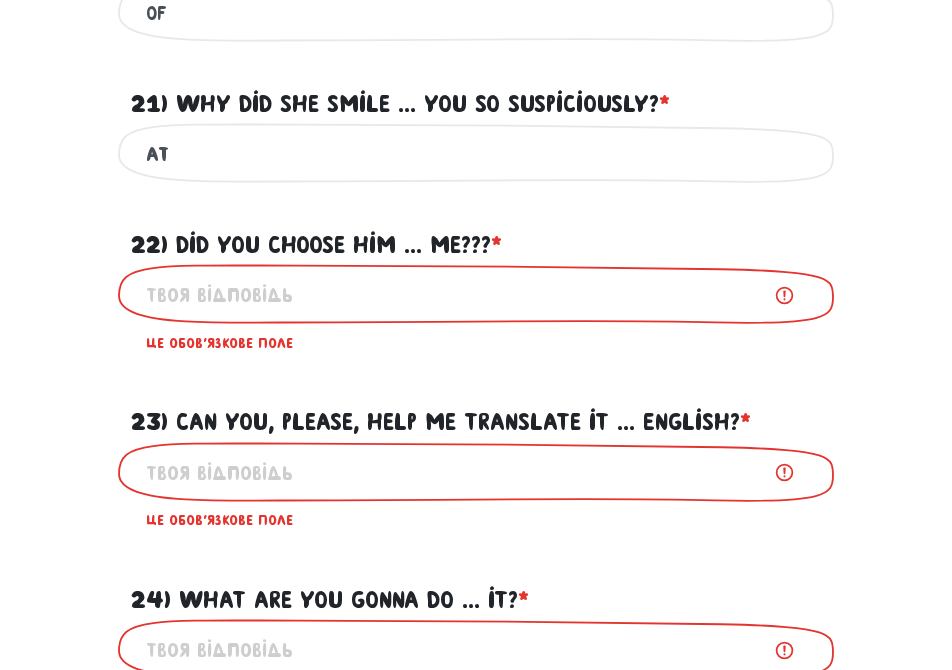 scroll, scrollTop: 1428, scrollLeft: 0, axis: vertical 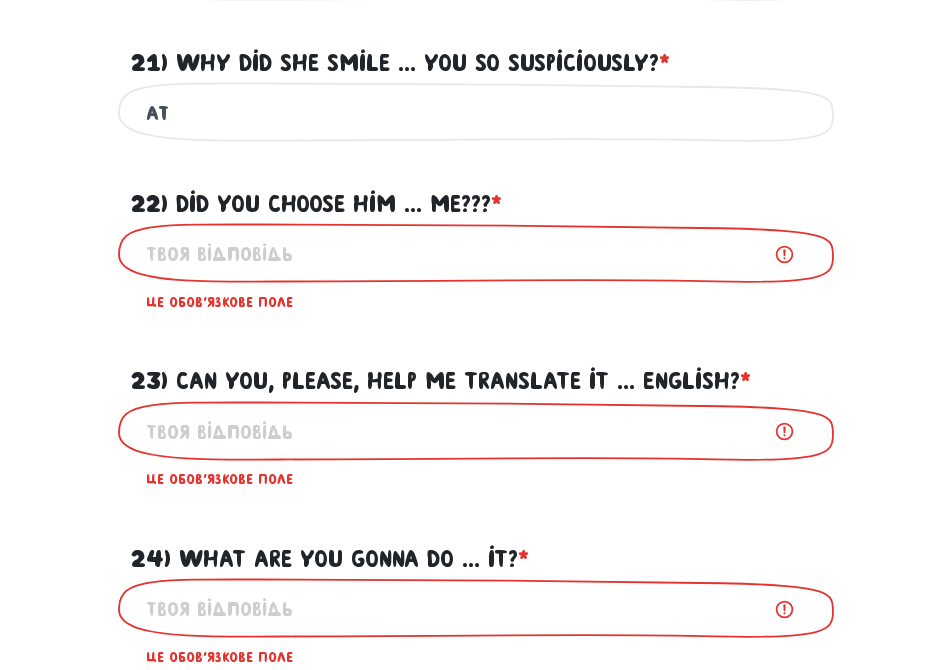 type on "at" 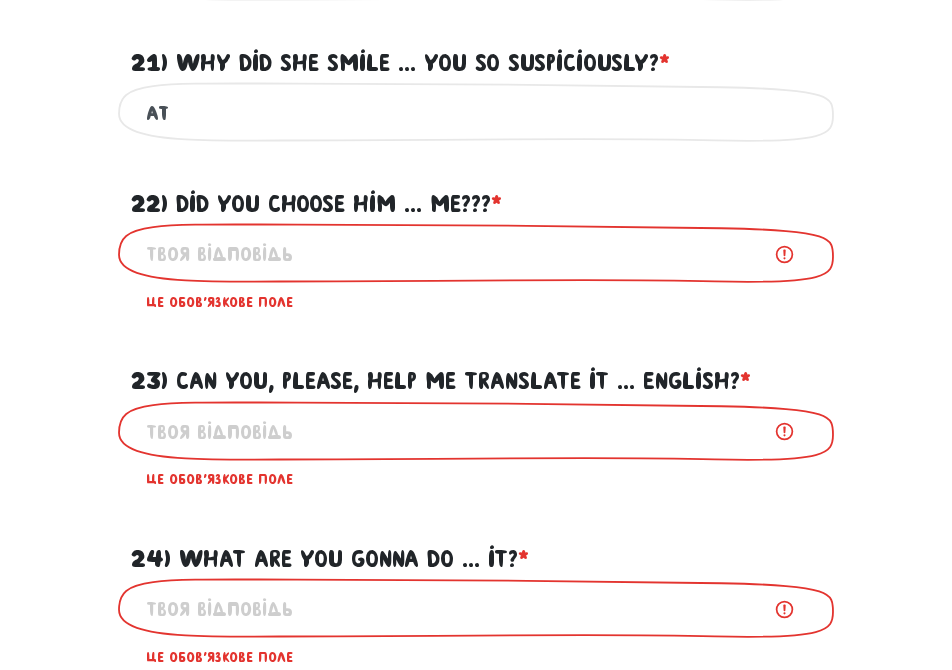 click on "22) Did you choose him ... me??? *
?" at bounding box center (476, 254) 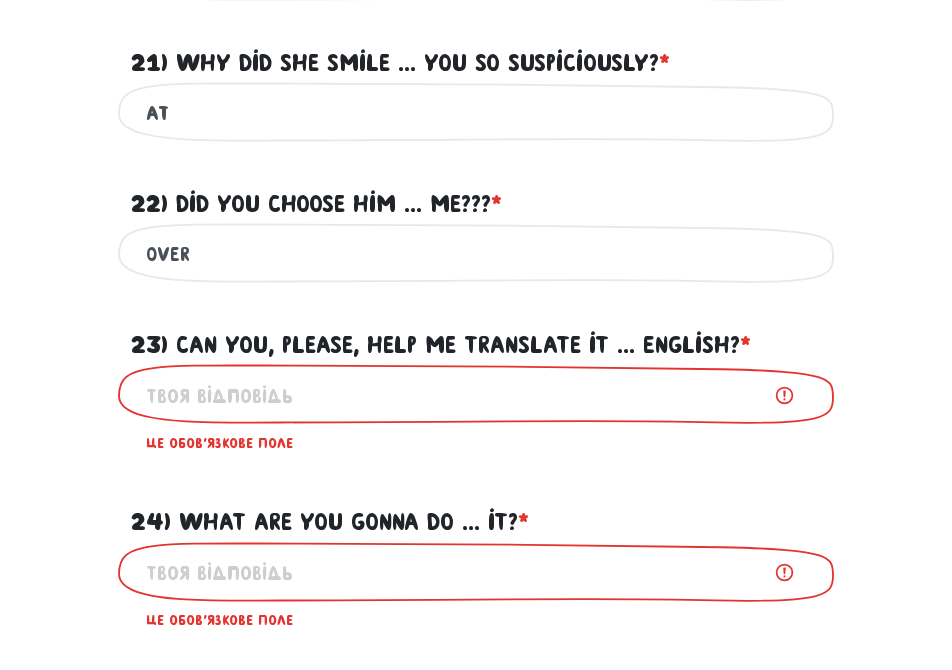 type on "over" 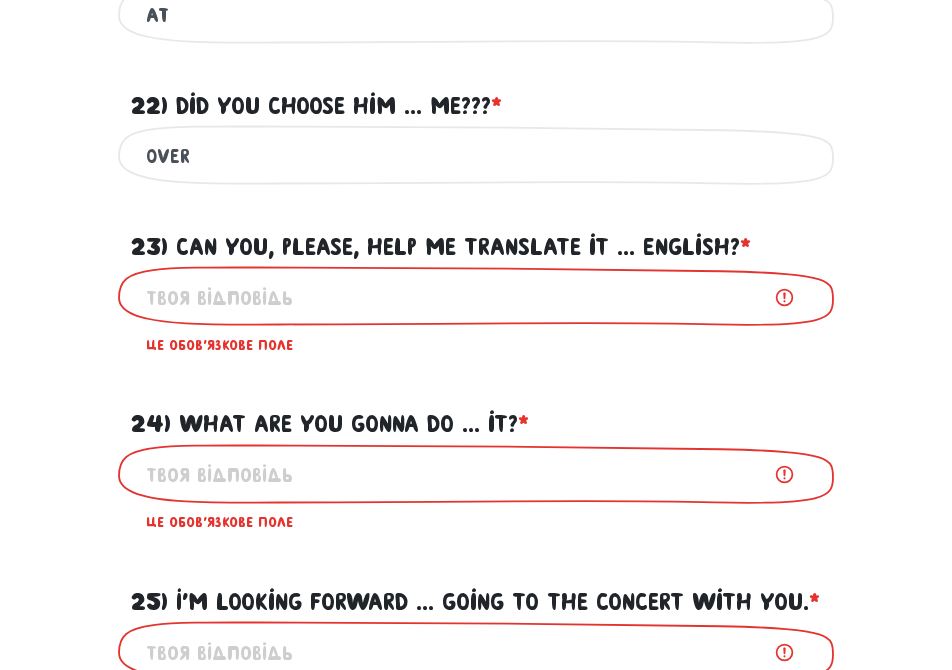 scroll, scrollTop: 1528, scrollLeft: 0, axis: vertical 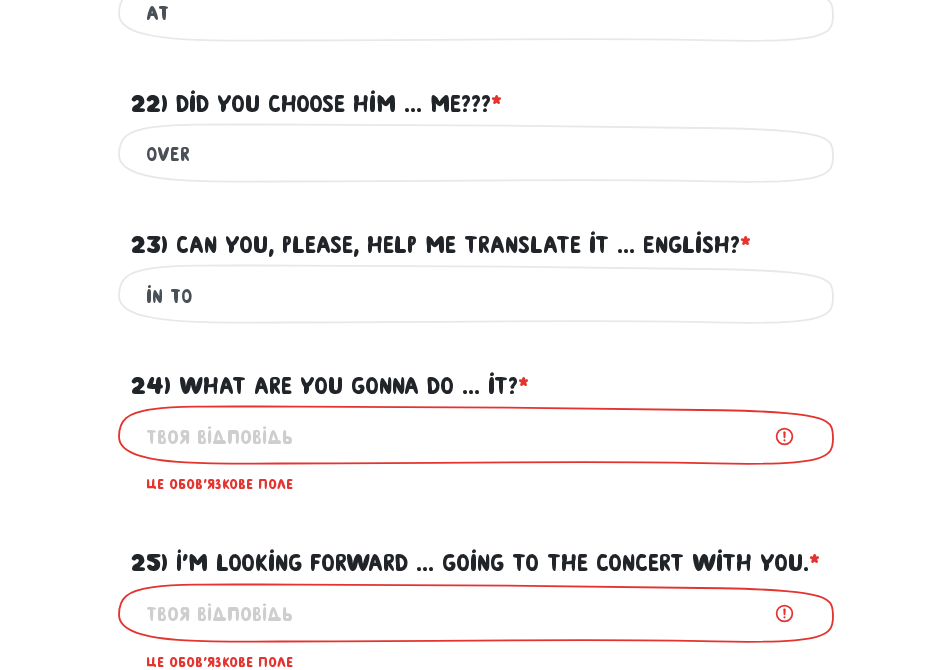 click on "in to" at bounding box center [476, 295] 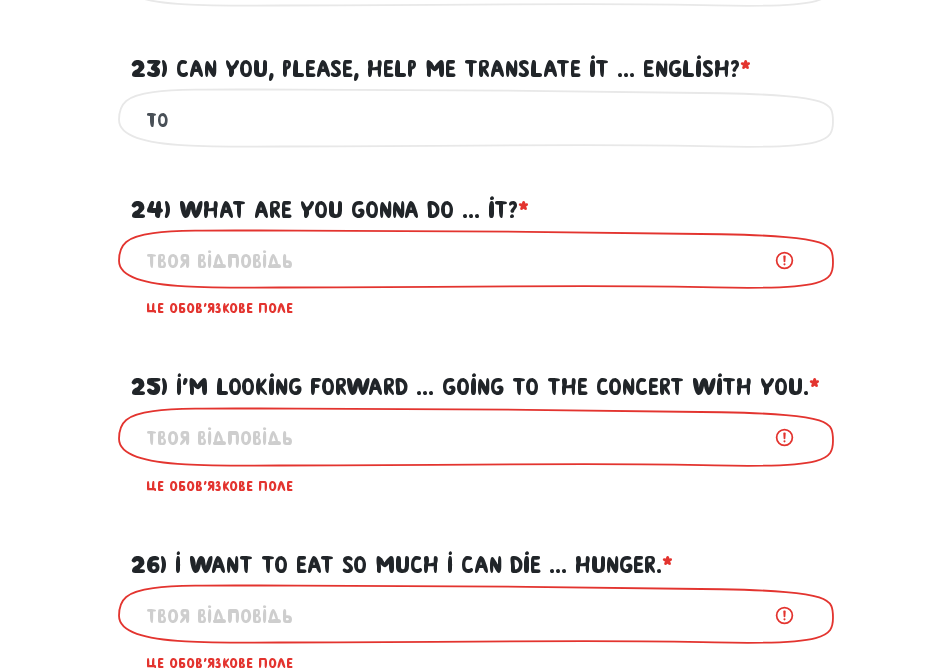 scroll, scrollTop: 1728, scrollLeft: 0, axis: vertical 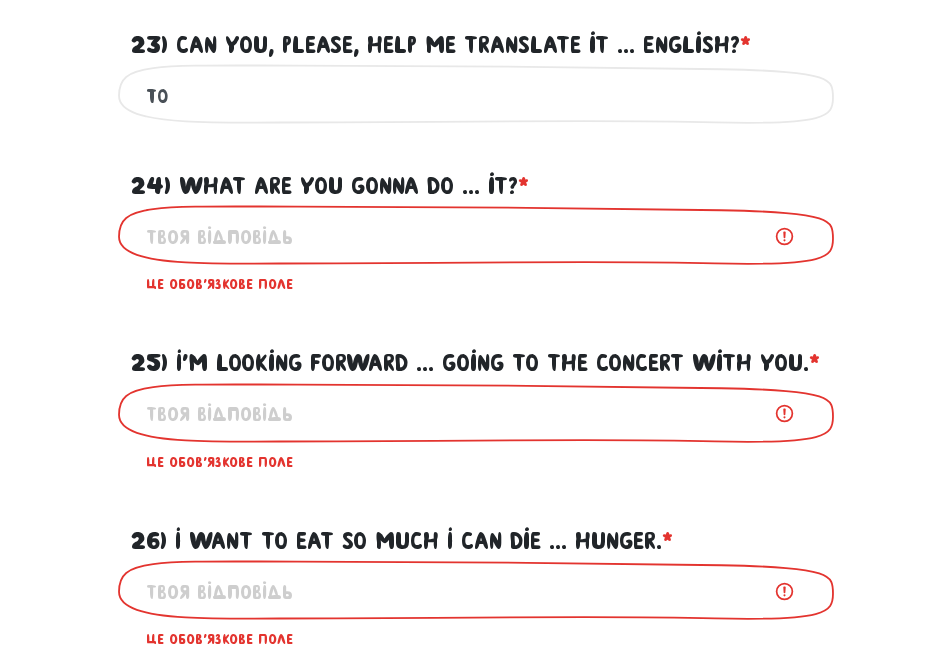 type on "to" 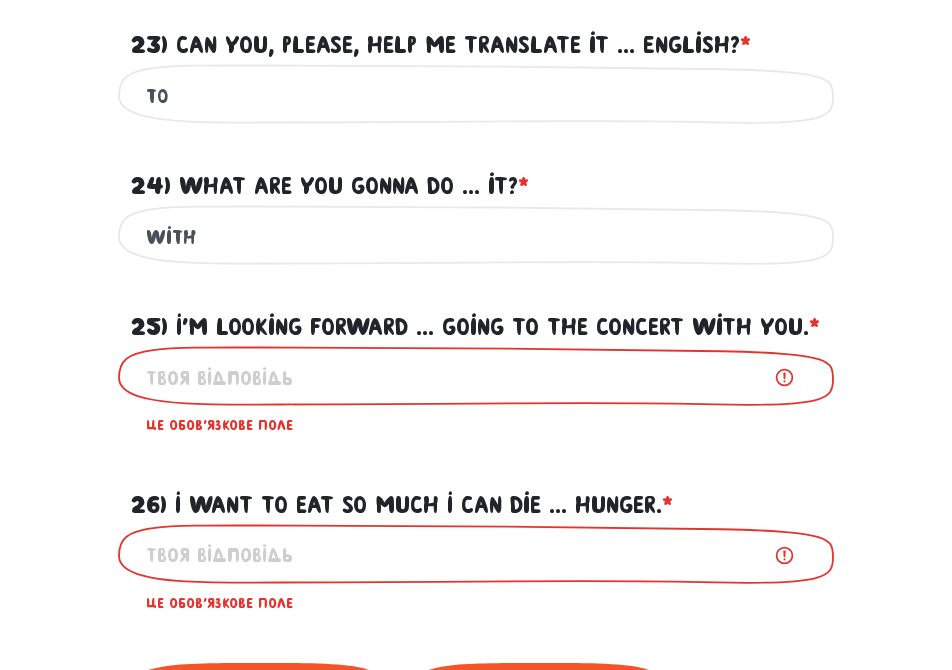 type on "with" 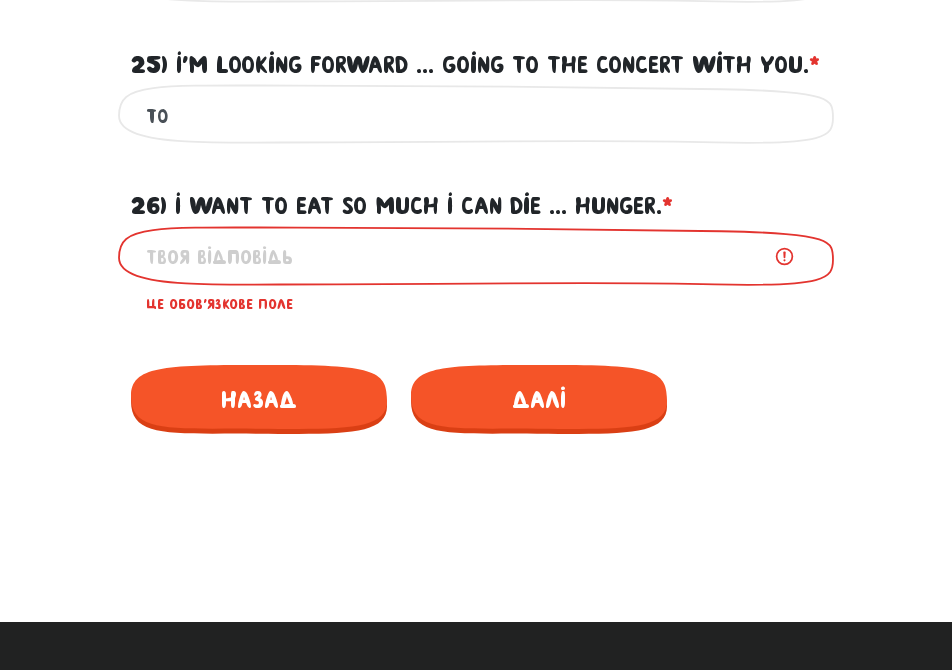 scroll, scrollTop: 2028, scrollLeft: 0, axis: vertical 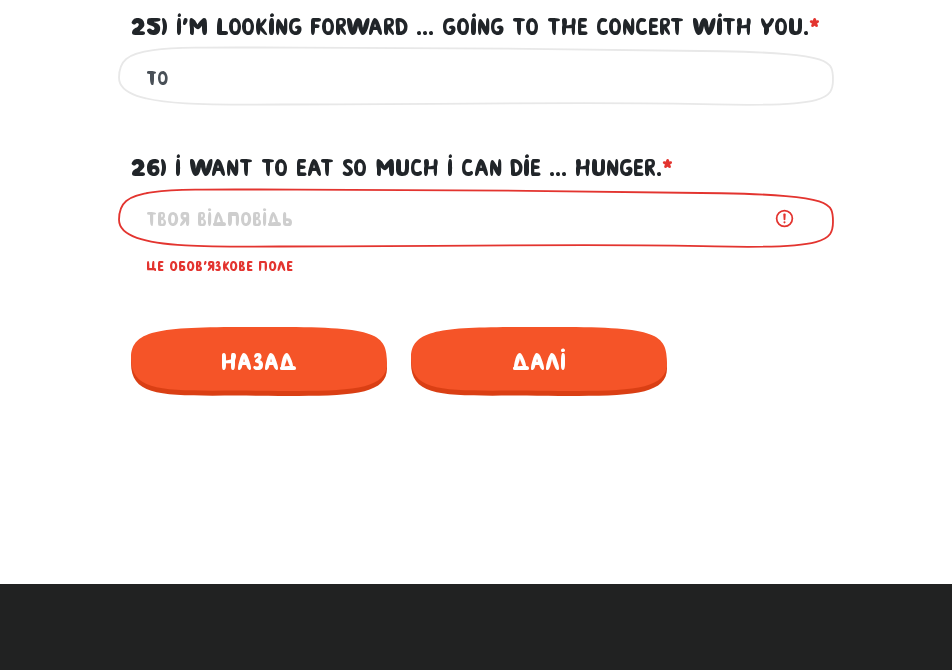 type on "to" 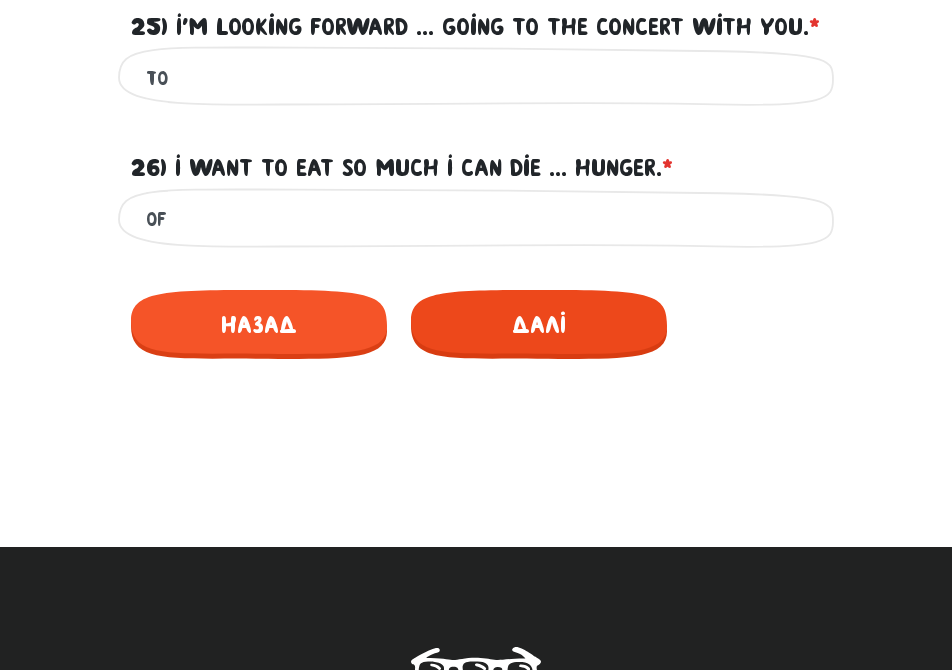type on "of" 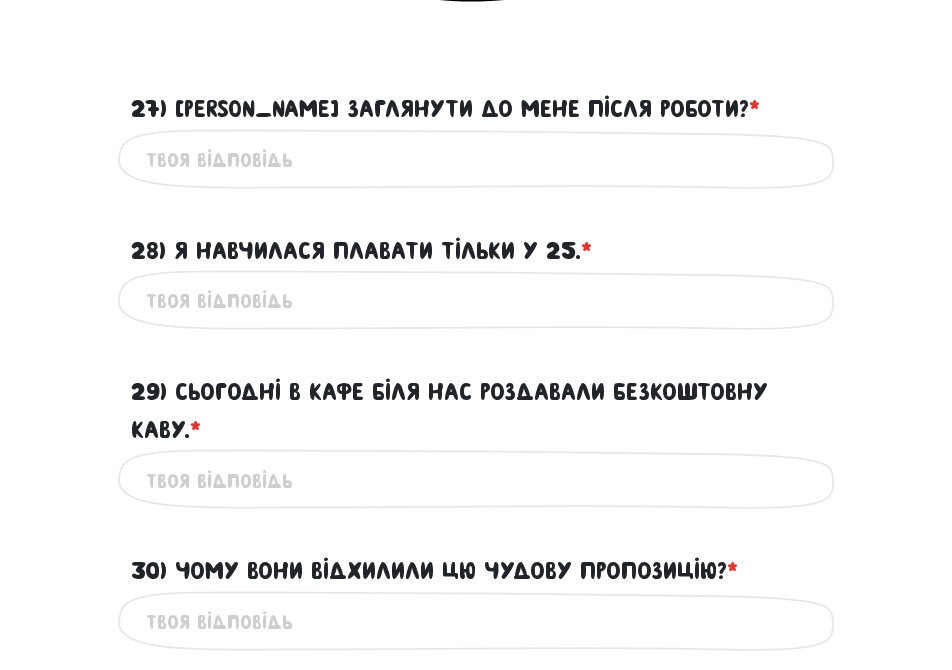 scroll, scrollTop: 1273, scrollLeft: 0, axis: vertical 